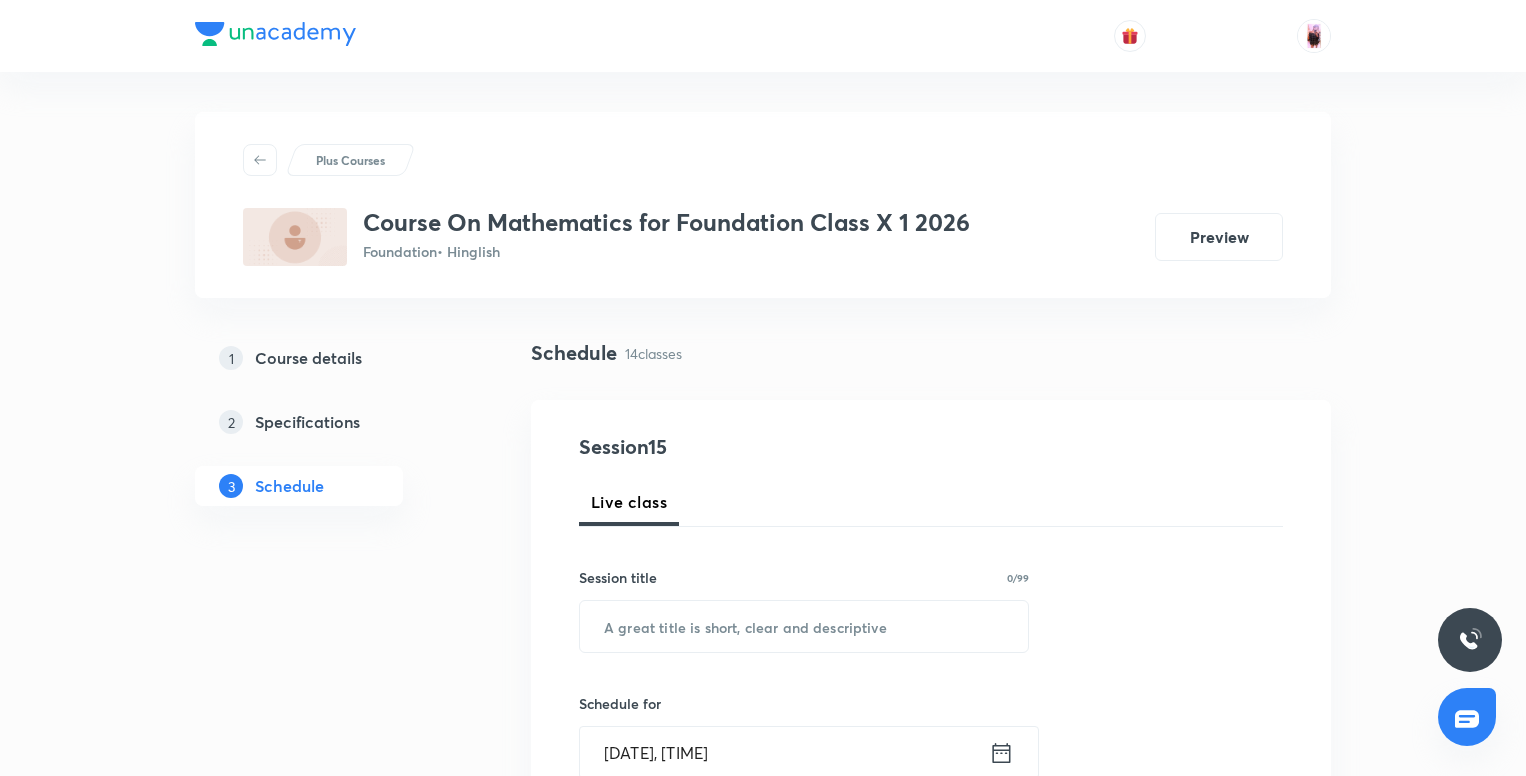 scroll, scrollTop: 0, scrollLeft: 0, axis: both 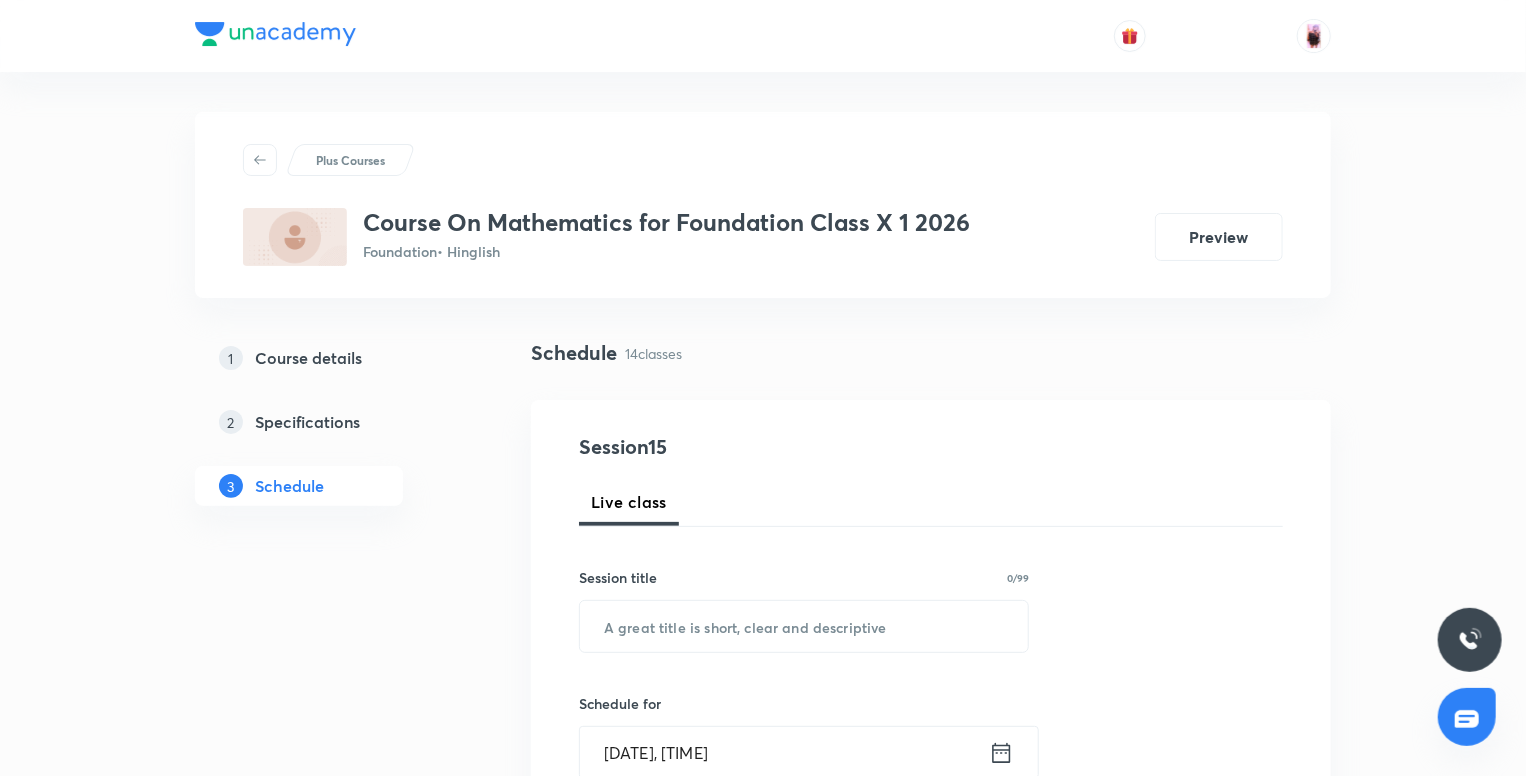 click on "14  classes" at bounding box center (653, 353) 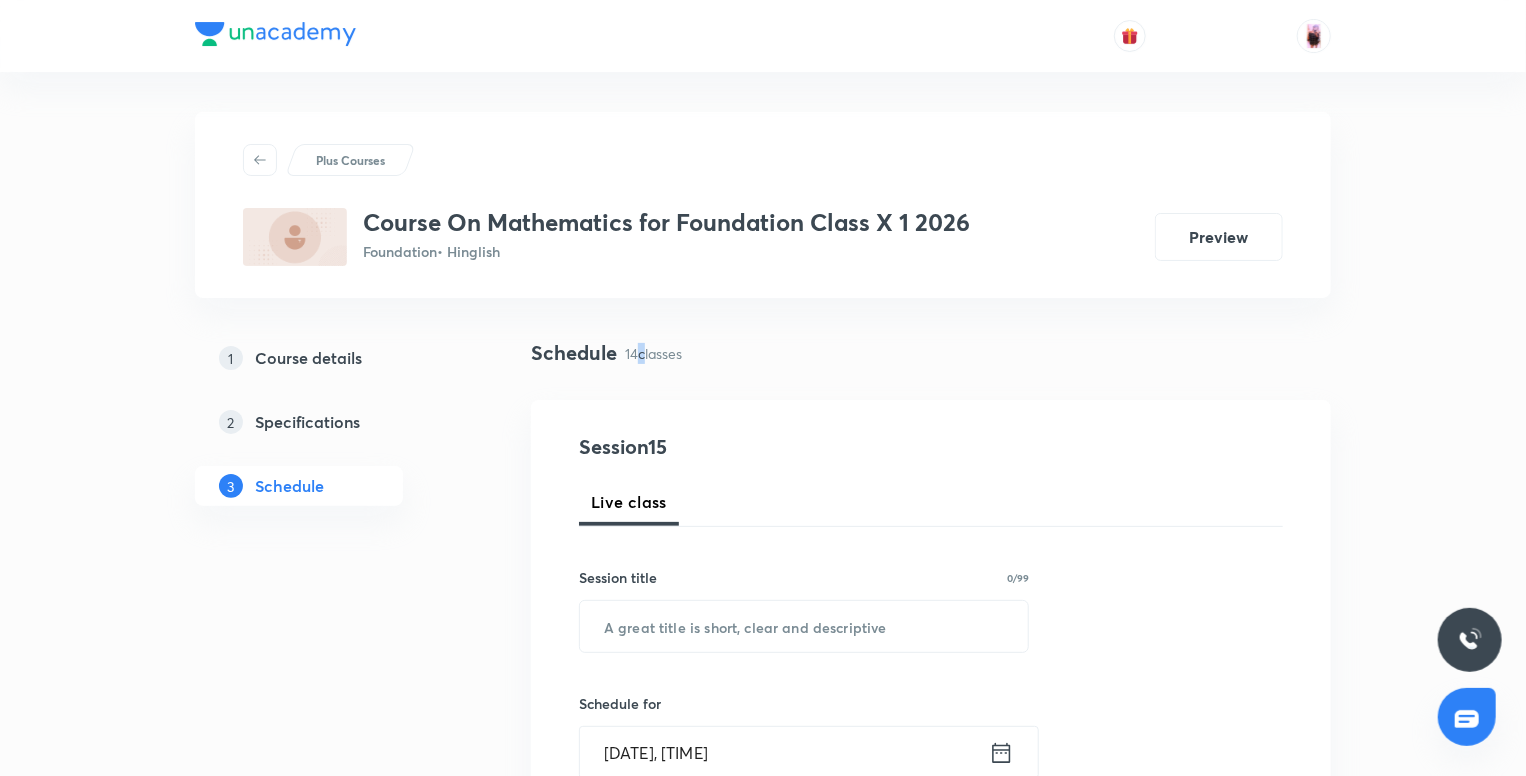click on "14  classes" at bounding box center (653, 353) 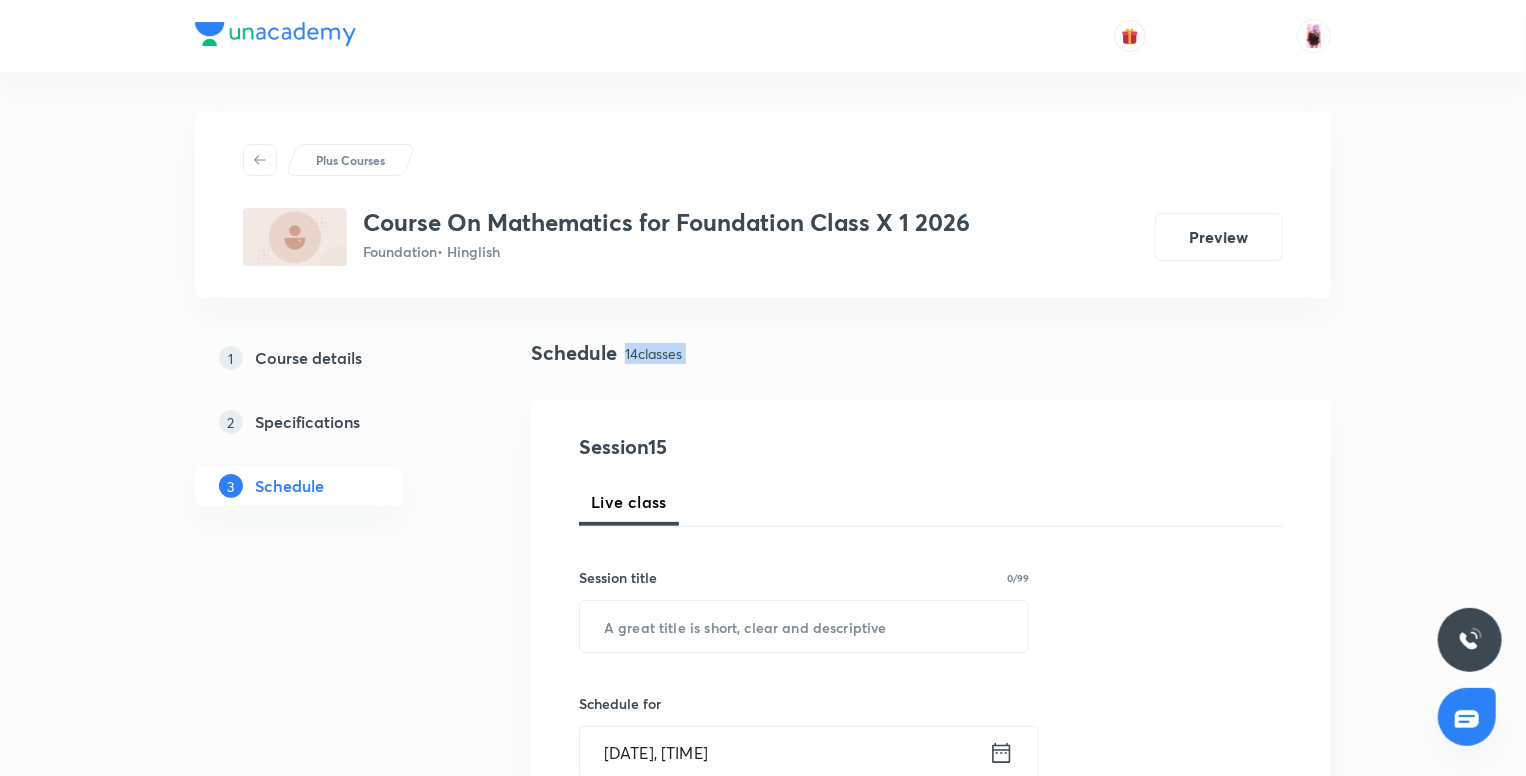 click on "14  classes" at bounding box center (653, 353) 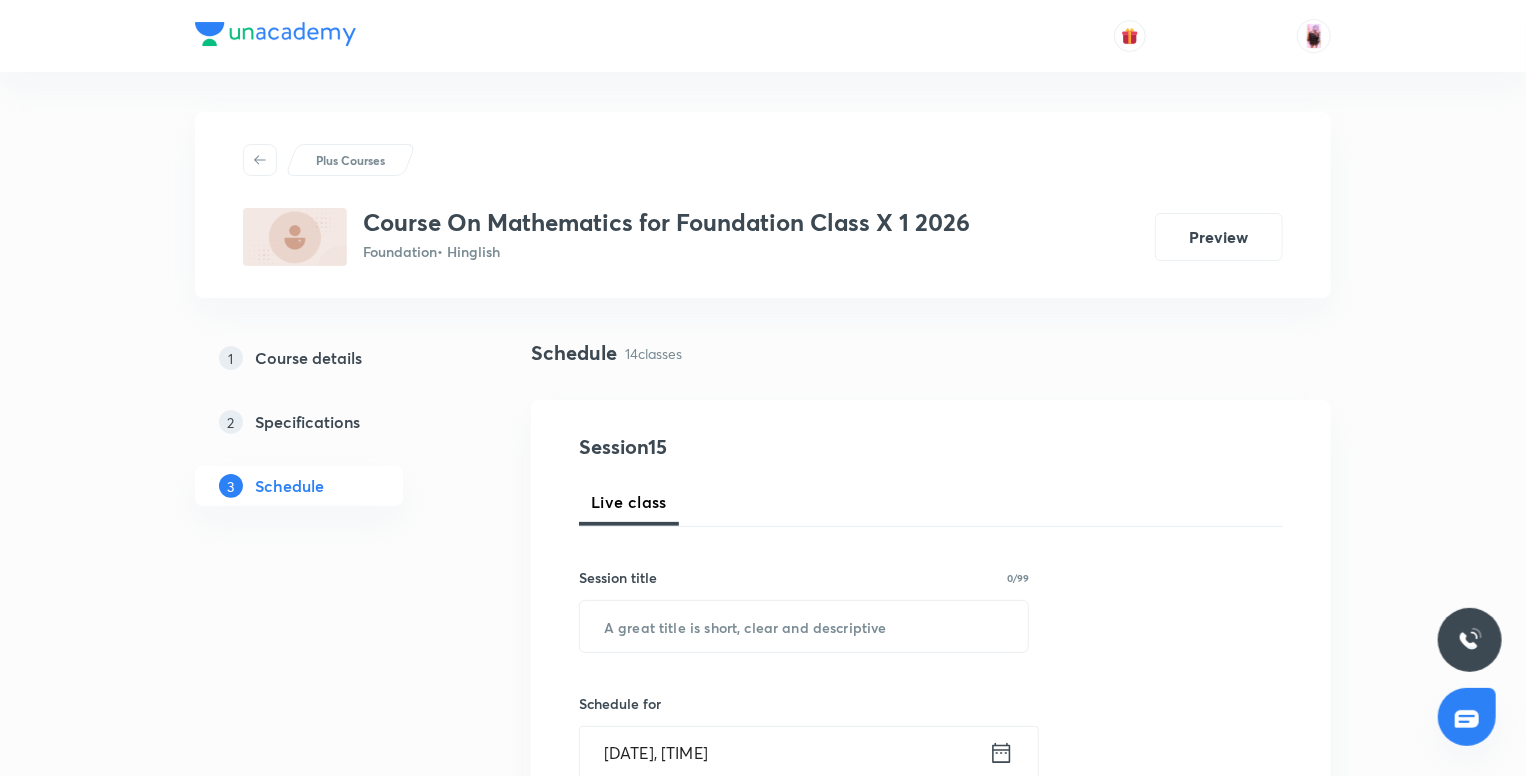 click on "Plus Courses Course On Mathematics for Foundation Class X 1 2026 Foundation  • Hinglish Preview 1 Course details 2 Specifications 3 Schedule Schedule 14  classes Session  15 Live class Session title 0/99 ​ Schedule for Aug 5, 2025, 7:24 PM ​ Duration (in minutes) ​   Session type Online Offline Room Select centre room Sub-concepts Select concepts that wil be covered in this session Add Cancel Jun 16 MATHEMATICAL OPERATIONS Lesson 1 • 5:45 PM • 105 min  • Room 104 Introduction Jun 17 Quadratic equation Lesson 2 • 7:45 PM • 105 min  • Room 103 Introduction · The Fundamental Theorem Arithmetic Jun 28 Quadratic equation Lesson 3 • 7:00 PM • 60 min  • Room 103 Introduction Jun 28 Practice Class Lesson 4 • 8:30 PM • 60 min  • Room 103 Introduction Jul 1 Series & Sequence Lesson 5 • 7:45 PM • 105 min  • Room 103 Sequences Jul 5 Series & Sequence Lesson 6 • 7:30 PM • 120 min  • Room 103 Sequences Jul 8 Triangle introduction Lesson 7 • 7:55 PM • 105 min · Jul 12" at bounding box center [763, 1971] 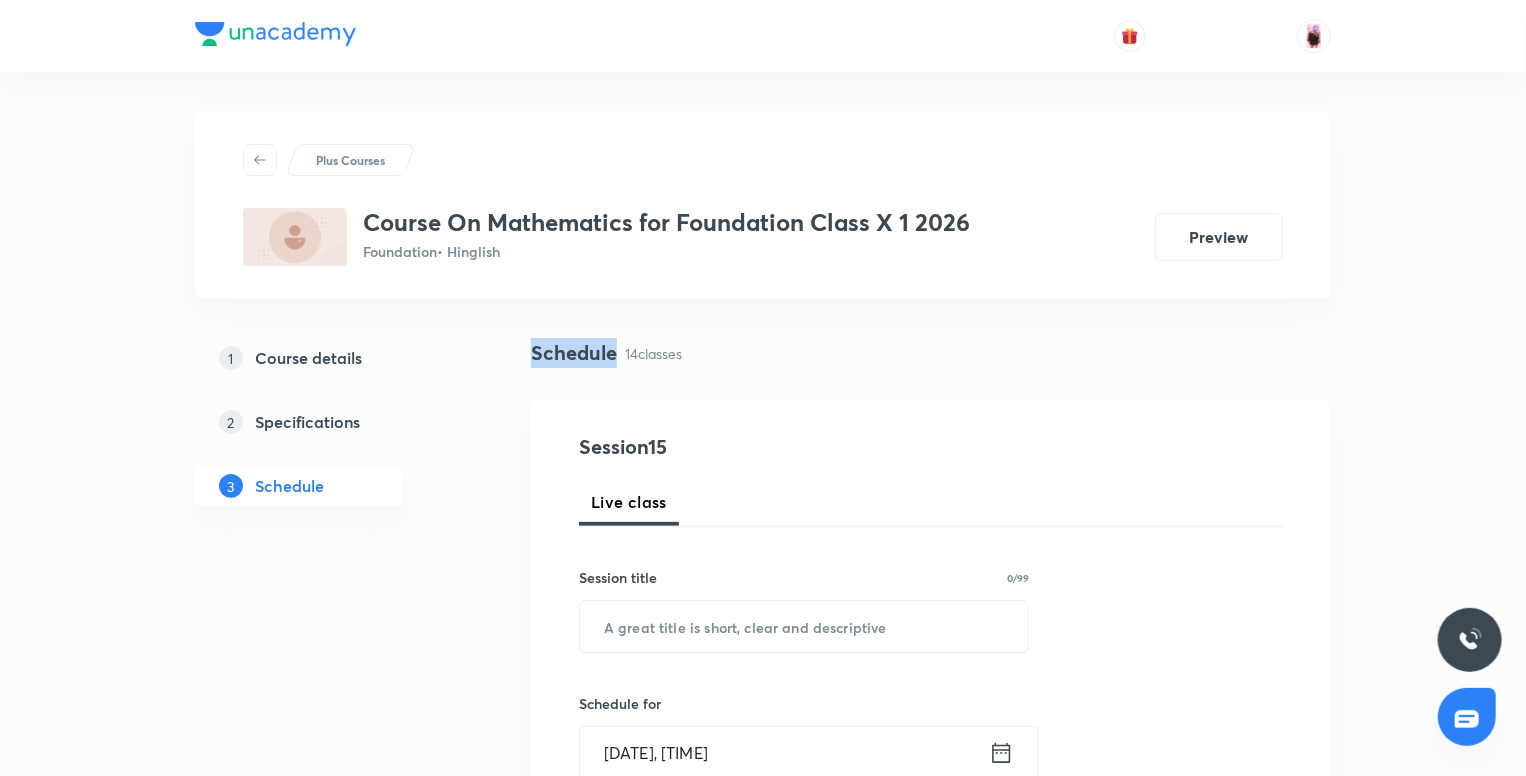 click on "Plus Courses Course On Mathematics for Foundation Class X 1 2026 Foundation  • Hinglish Preview 1 Course details 2 Specifications 3 Schedule Schedule 14  classes Session  15 Live class Session title 0/99 ​ Schedule for Aug 5, 2025, 7:24 PM ​ Duration (in minutes) ​   Session type Online Offline Room Select centre room Sub-concepts Select concepts that wil be covered in this session Add Cancel Jun 16 MATHEMATICAL OPERATIONS Lesson 1 • 5:45 PM • 105 min  • Room 104 Introduction Jun 17 Quadratic equation Lesson 2 • 7:45 PM • 105 min  • Room 103 Introduction · The Fundamental Theorem Arithmetic Jun 28 Quadratic equation Lesson 3 • 7:00 PM • 60 min  • Room 103 Introduction Jun 28 Practice Class Lesson 4 • 8:30 PM • 60 min  • Room 103 Introduction Jul 1 Series & Sequence Lesson 5 • 7:45 PM • 105 min  • Room 103 Sequences Jul 5 Series & Sequence Lesson 6 • 7:30 PM • 120 min  • Room 103 Sequences Jul 8 Triangle introduction Lesson 7 • 7:55 PM • 105 min · Jul 12" at bounding box center [763, 1971] 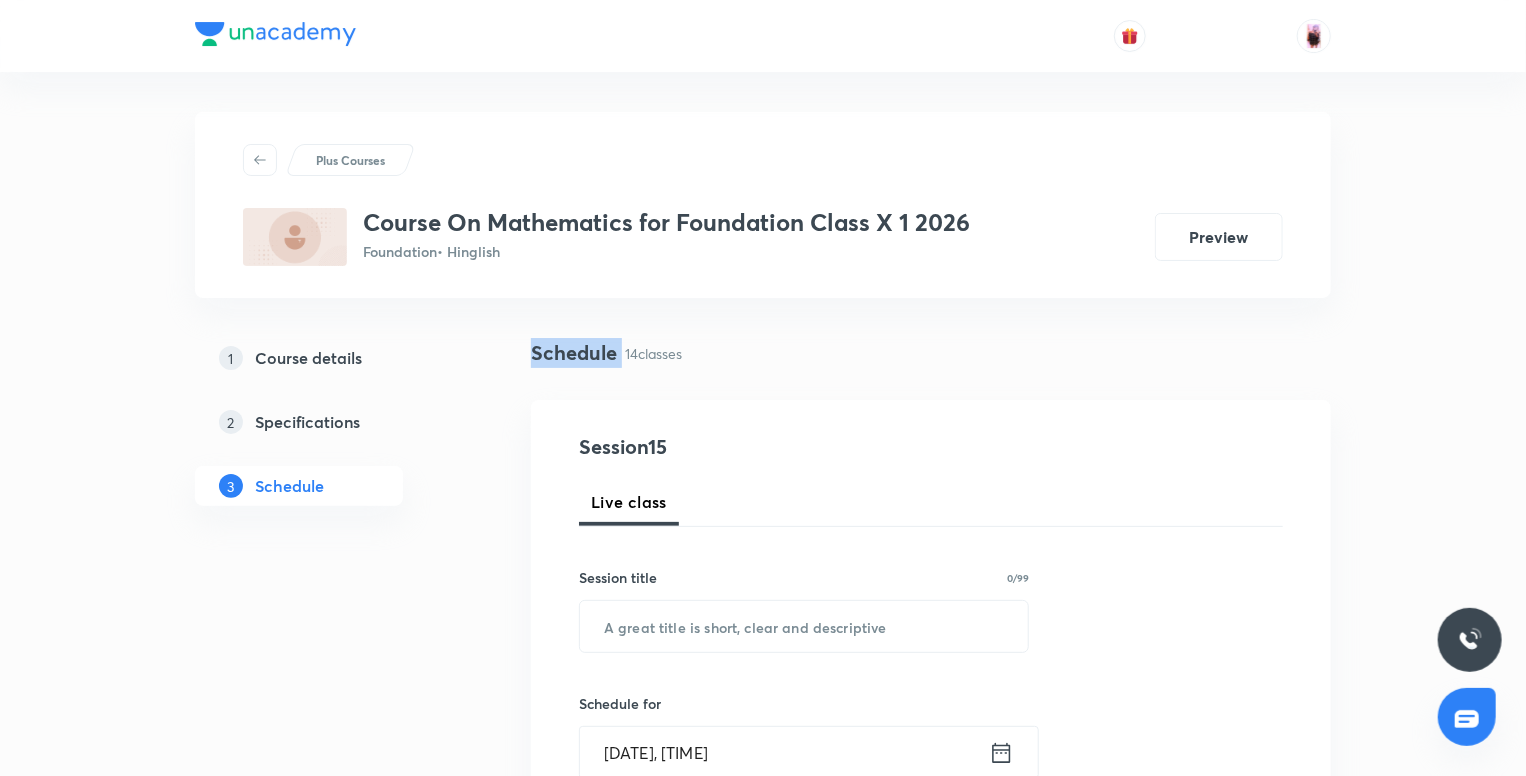 click on "Plus Courses Course On Mathematics for Foundation Class X 1 2026 Foundation  • Hinglish Preview 1 Course details 2 Specifications 3 Schedule Schedule 14  classes Session  15 Live class Session title 0/99 ​ Schedule for Aug 5, 2025, 7:24 PM ​ Duration (in minutes) ​   Session type Online Offline Room Select centre room Sub-concepts Select concepts that wil be covered in this session Add Cancel Jun 16 MATHEMATICAL OPERATIONS Lesson 1 • 5:45 PM • 105 min  • Room 104 Introduction Jun 17 Quadratic equation Lesson 2 • 7:45 PM • 105 min  • Room 103 Introduction · The Fundamental Theorem Arithmetic Jun 28 Quadratic equation Lesson 3 • 7:00 PM • 60 min  • Room 103 Introduction Jun 28 Practice Class Lesson 4 • 8:30 PM • 60 min  • Room 103 Introduction Jul 1 Series & Sequence Lesson 5 • 7:45 PM • 105 min  • Room 103 Sequences Jul 5 Series & Sequence Lesson 6 • 7:30 PM • 120 min  • Room 103 Sequences Jul 8 Triangle introduction Lesson 7 • 7:55 PM • 105 min · Jul 12" at bounding box center [763, 1971] 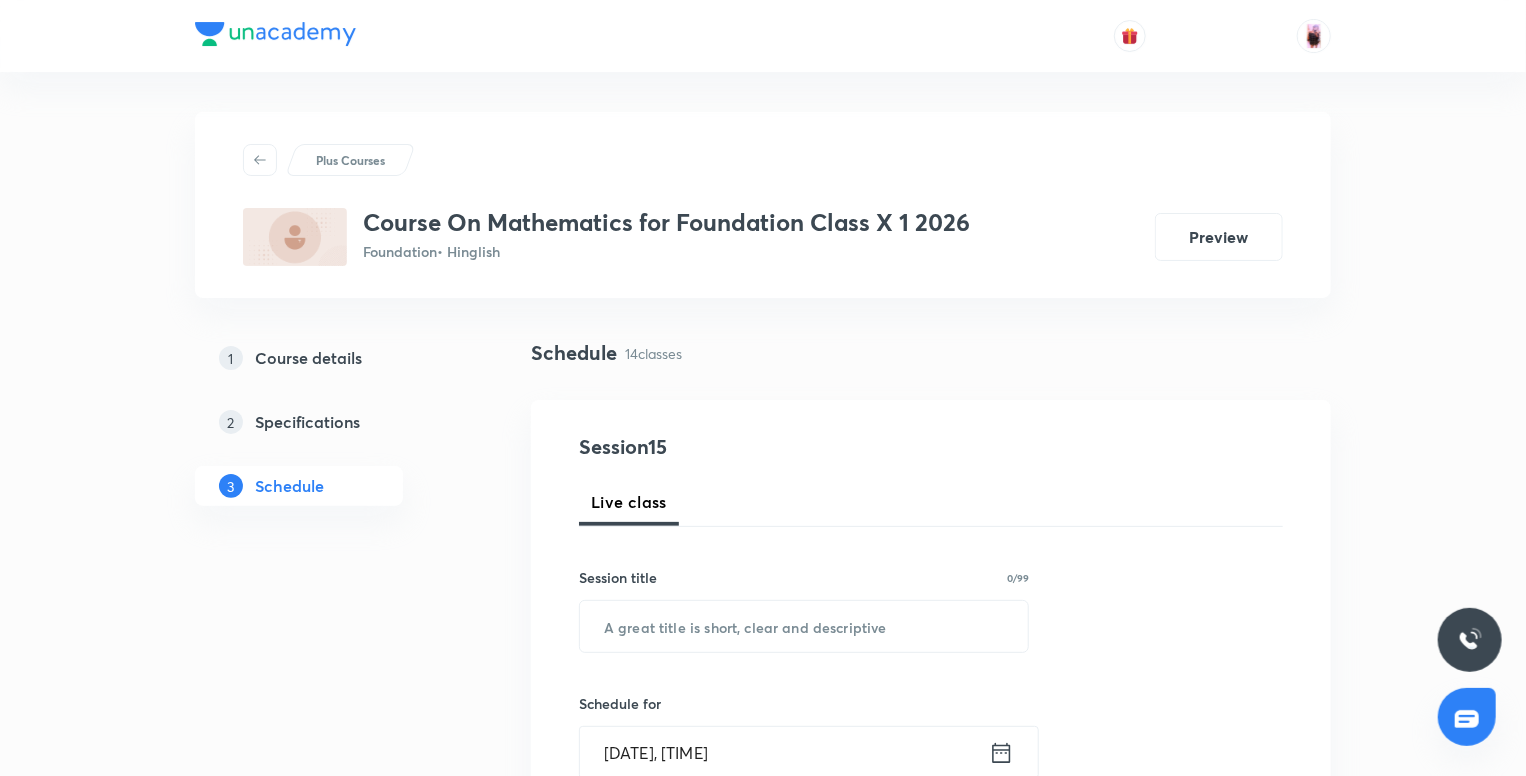 click on "14  classes" at bounding box center [653, 353] 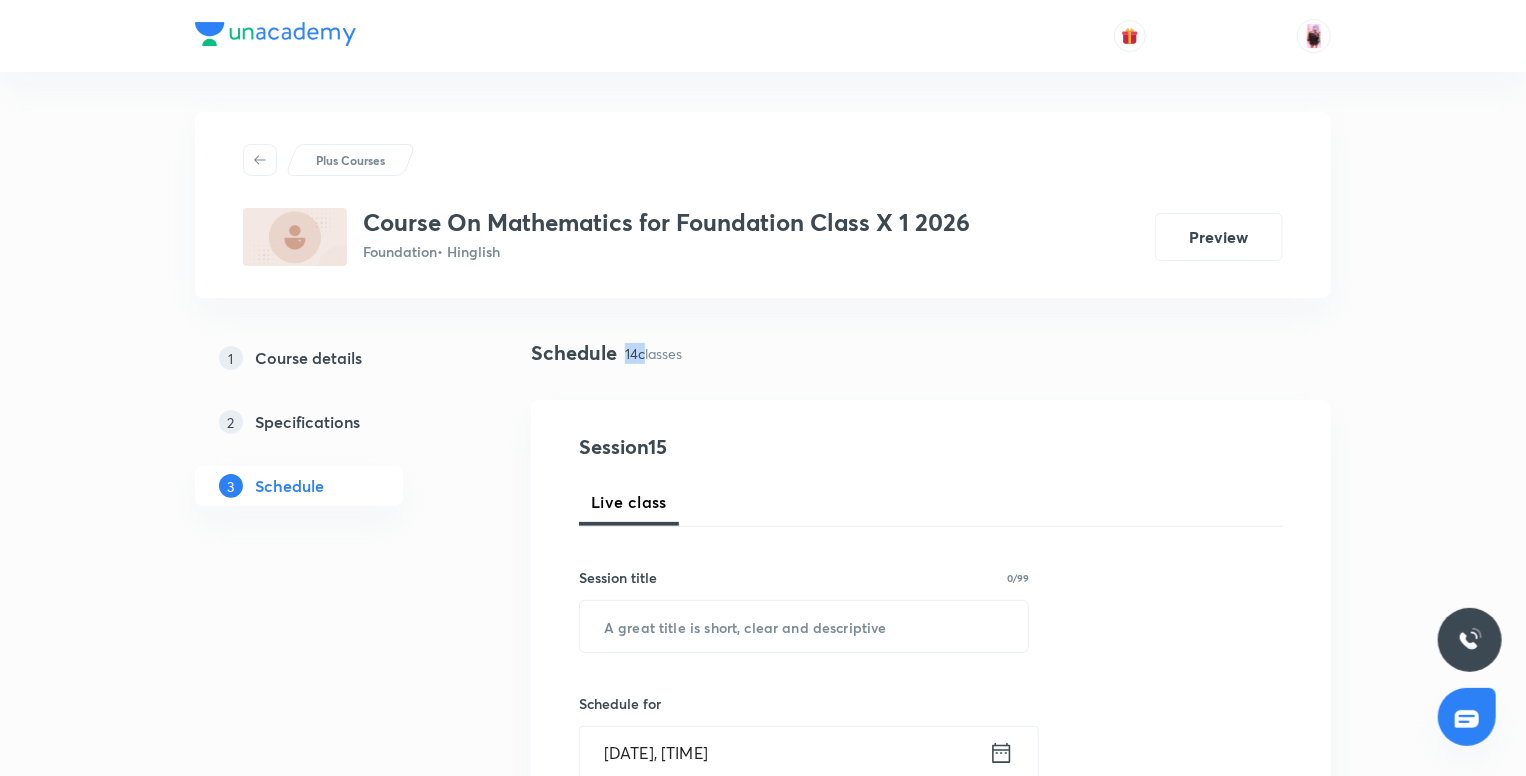 click on "14  classes" at bounding box center [653, 353] 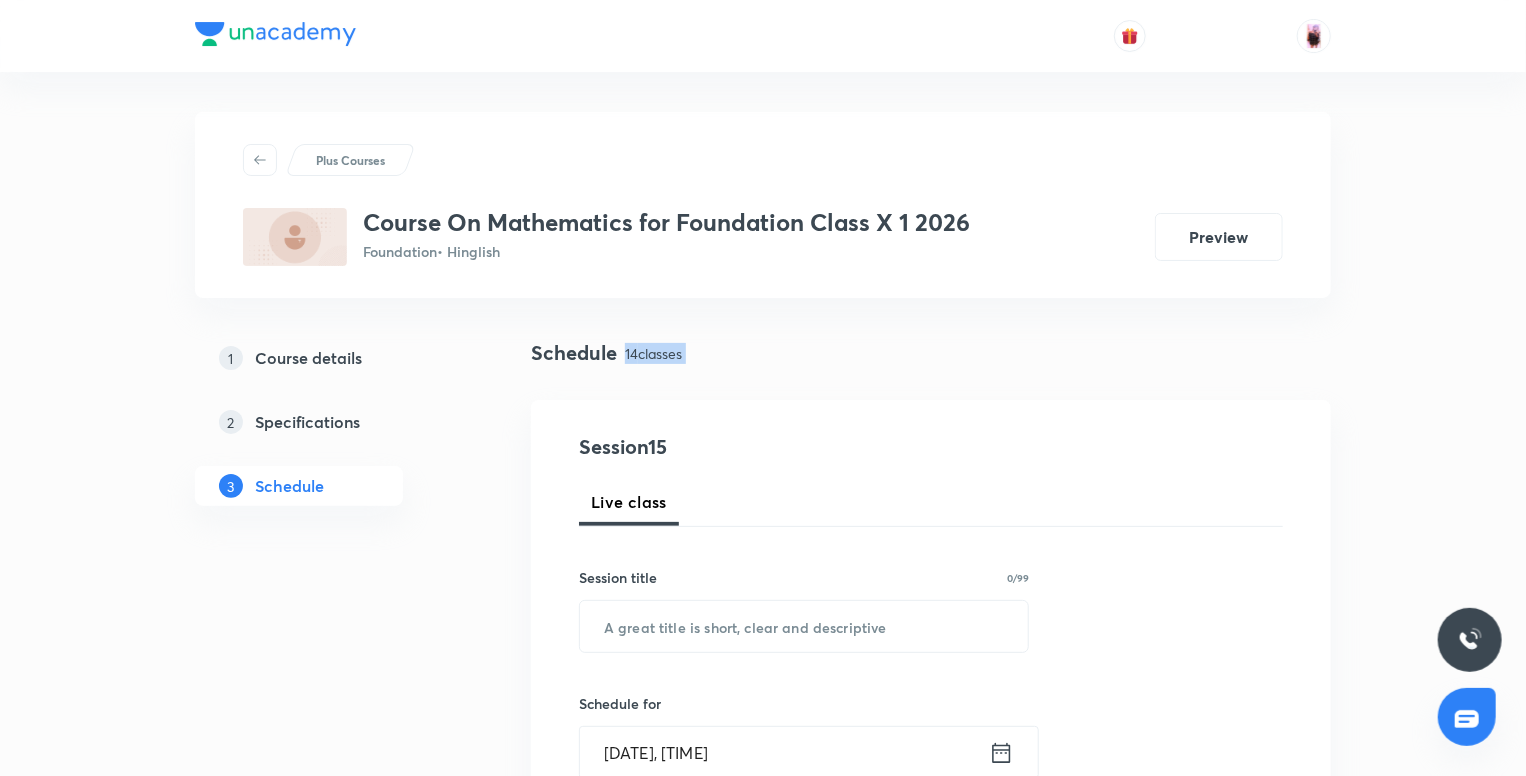 click on "14  classes" at bounding box center (653, 353) 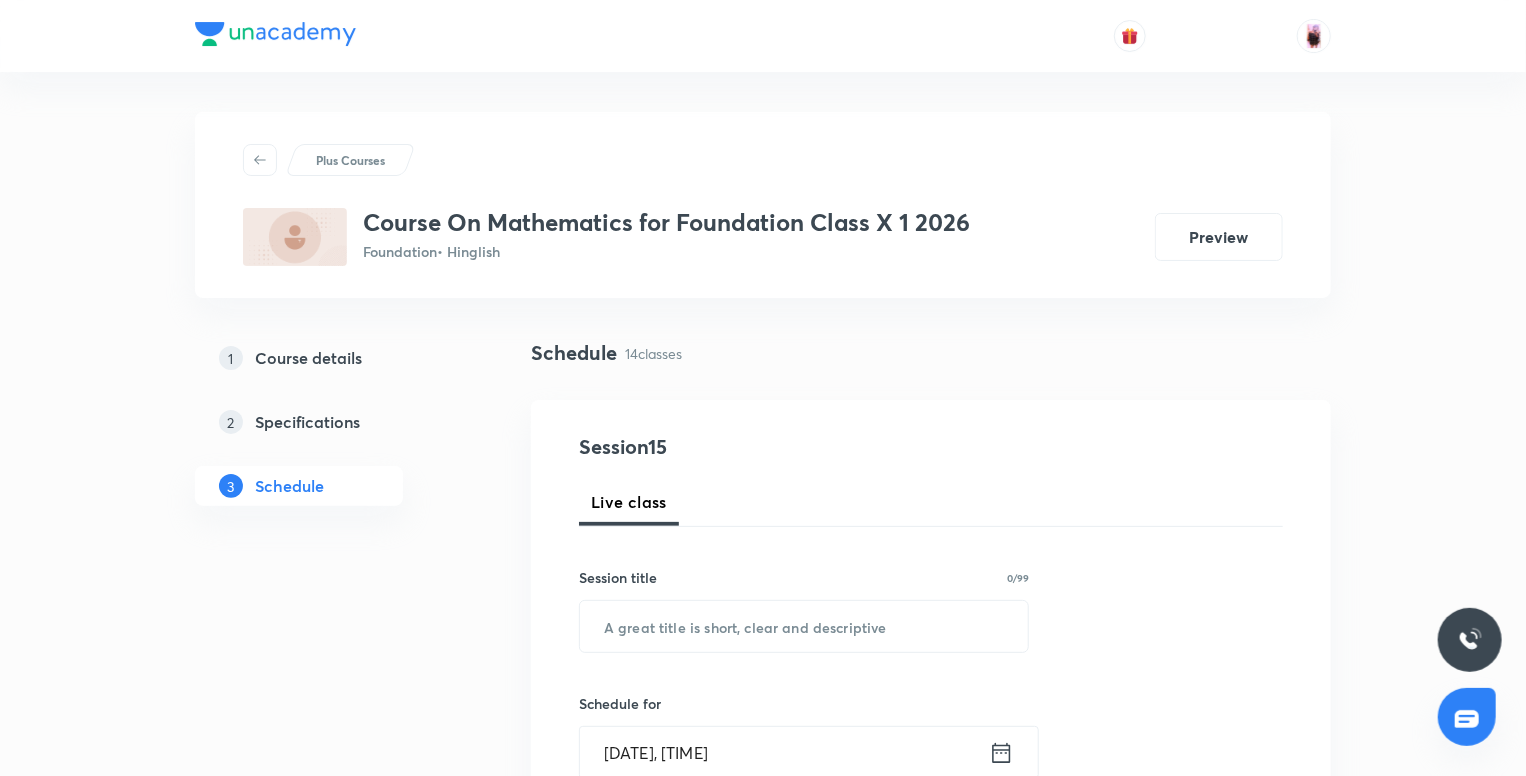 click on "Schedule" at bounding box center (574, 353) 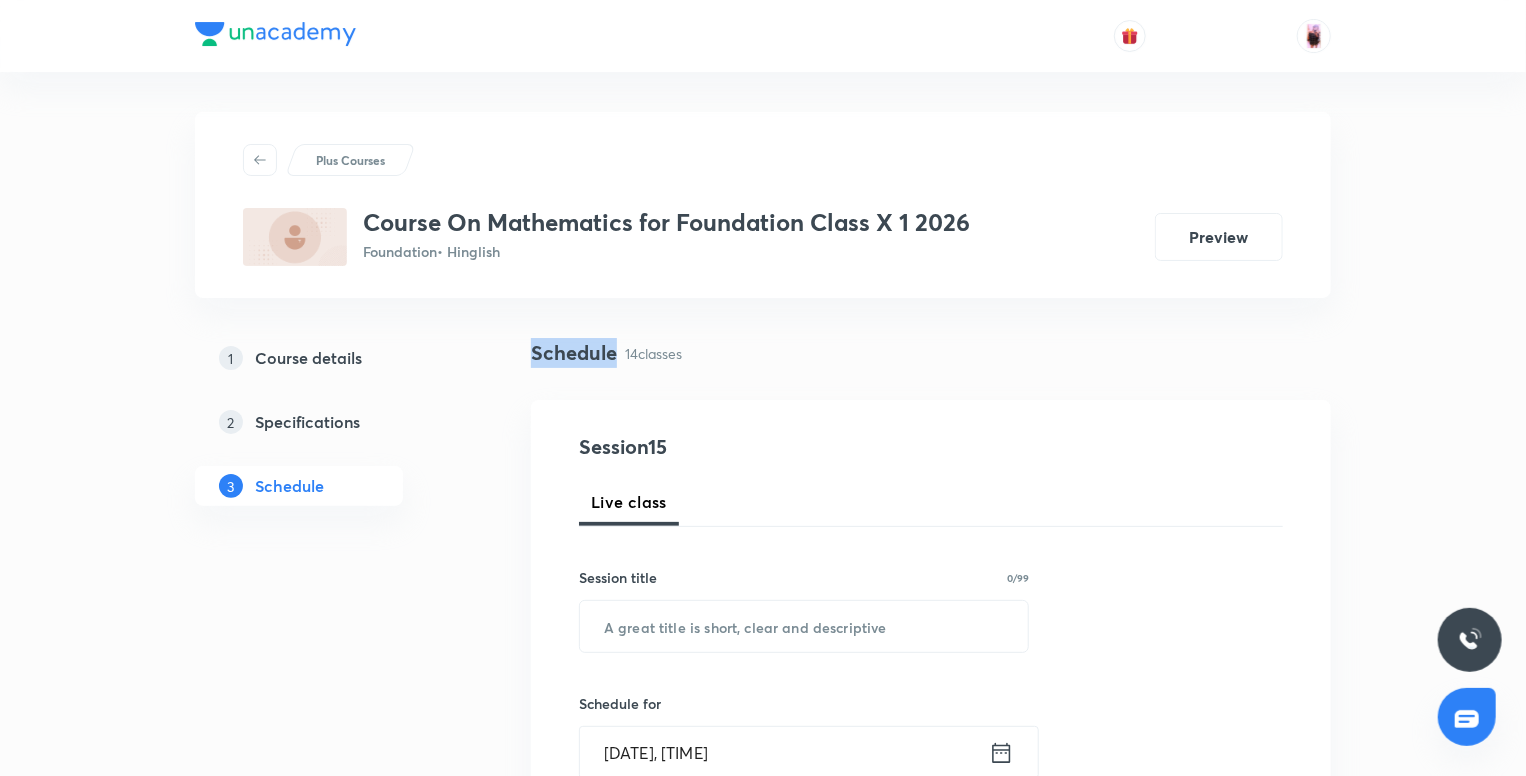 click on "Schedule" at bounding box center [574, 353] 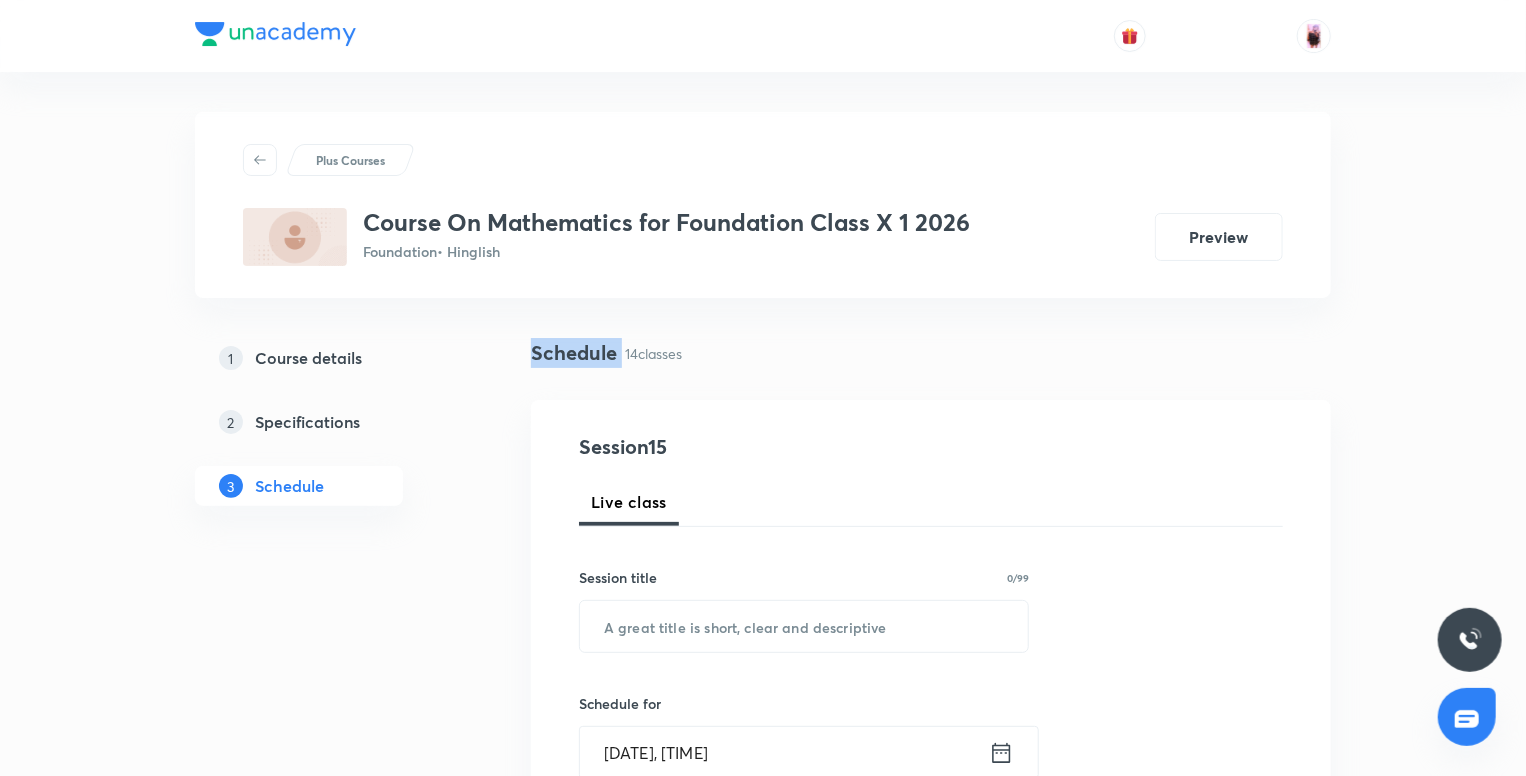 click on "Schedule" at bounding box center (574, 353) 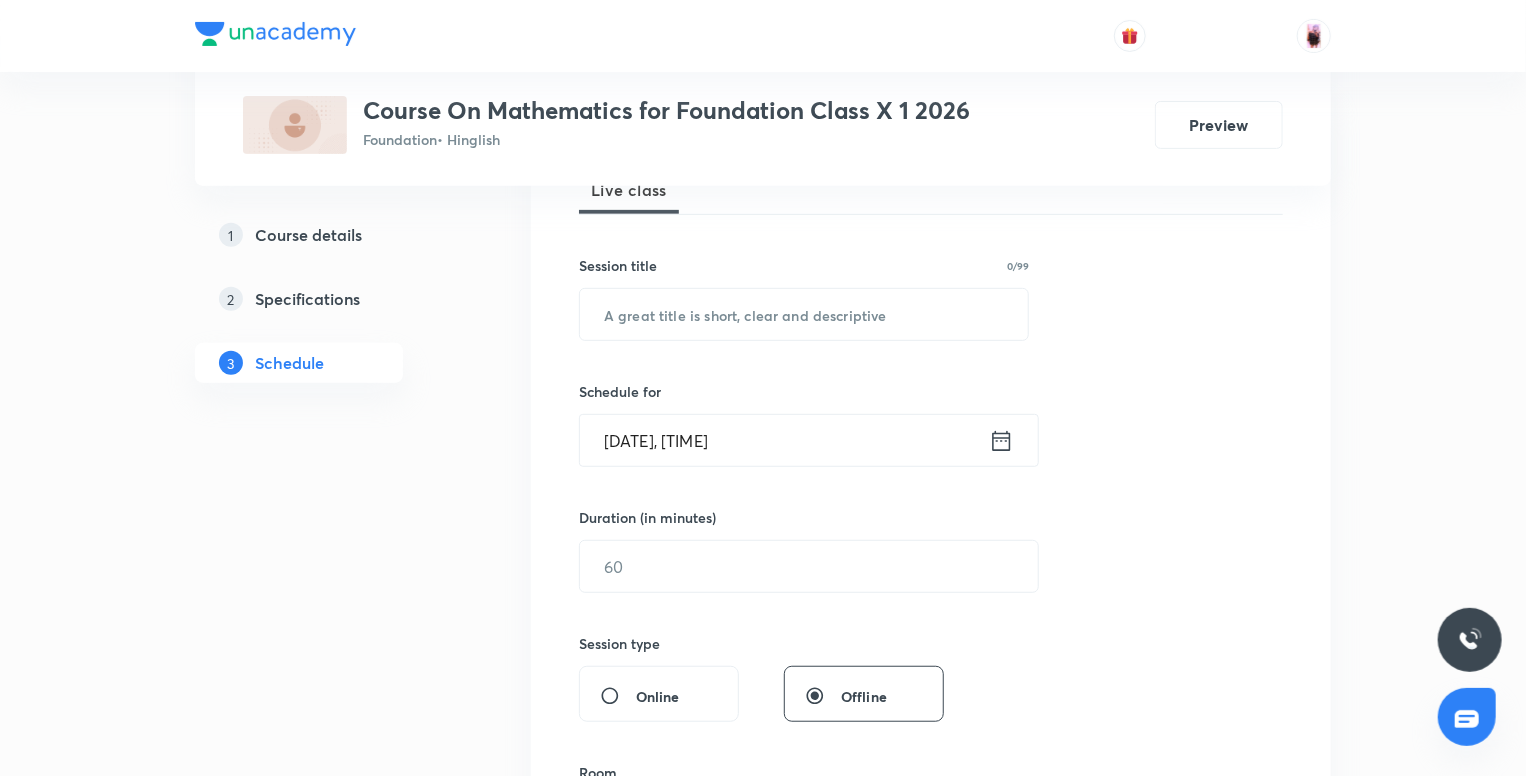 scroll, scrollTop: 318, scrollLeft: 0, axis: vertical 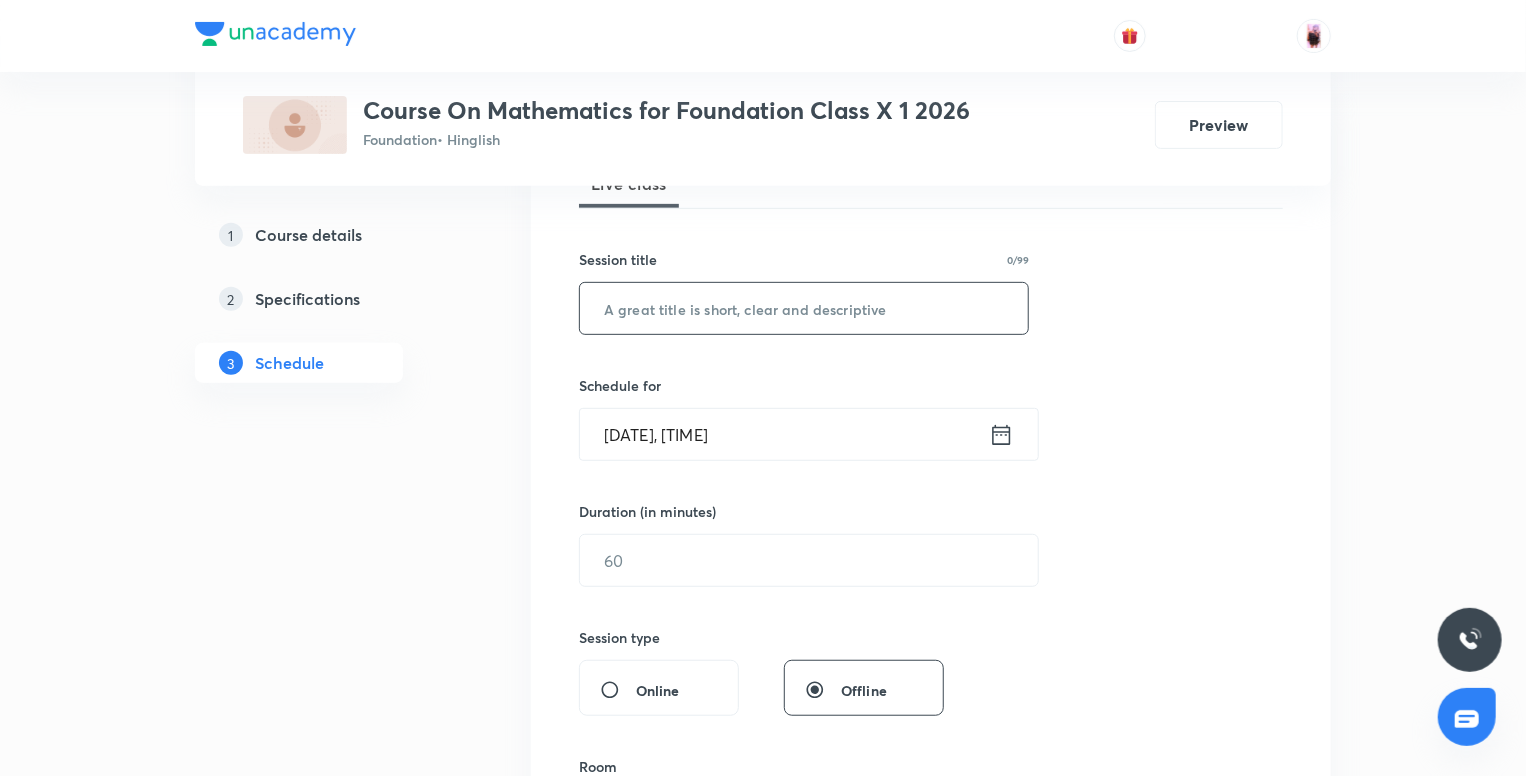 click at bounding box center [804, 308] 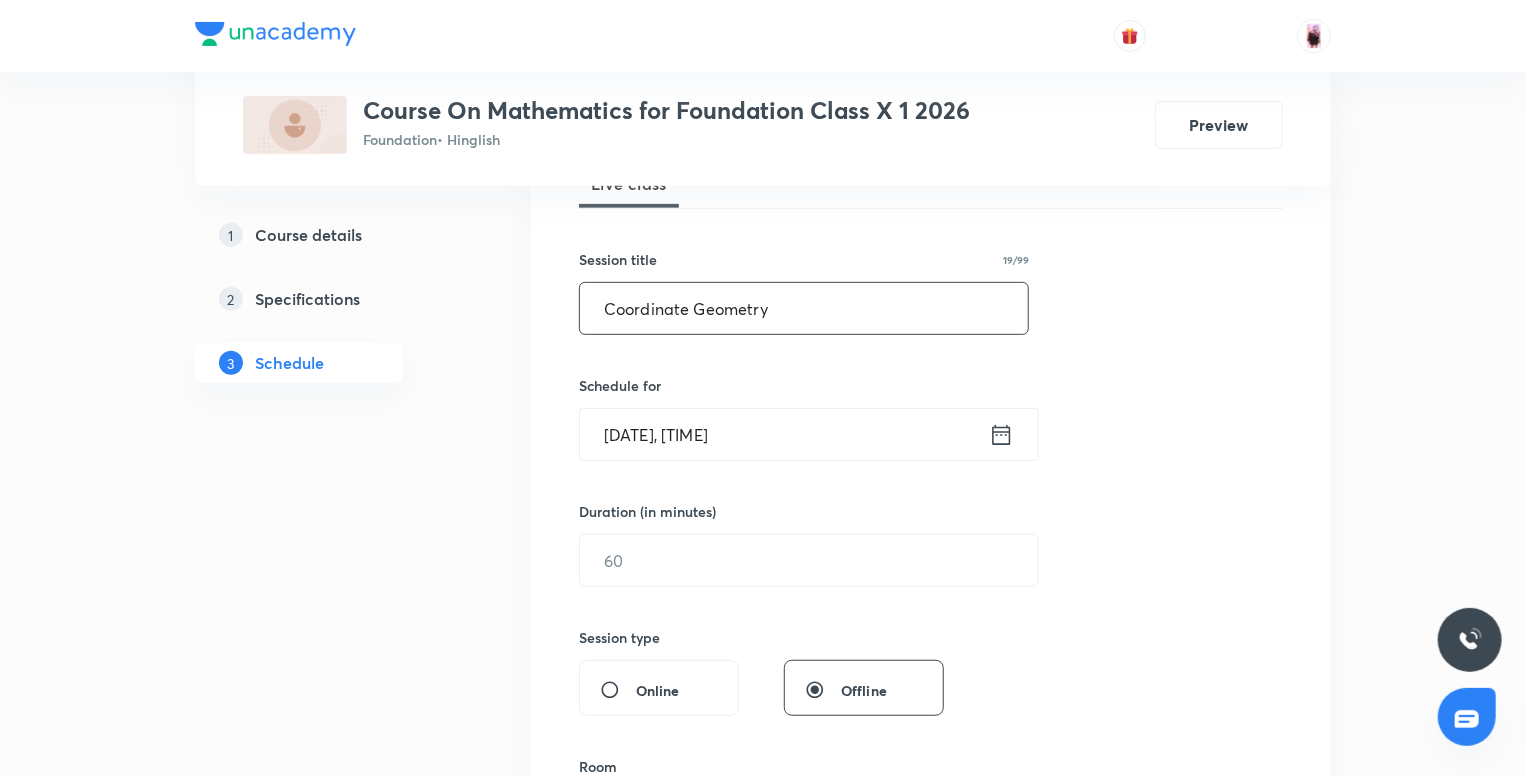 type on "Coordinate Geometry" 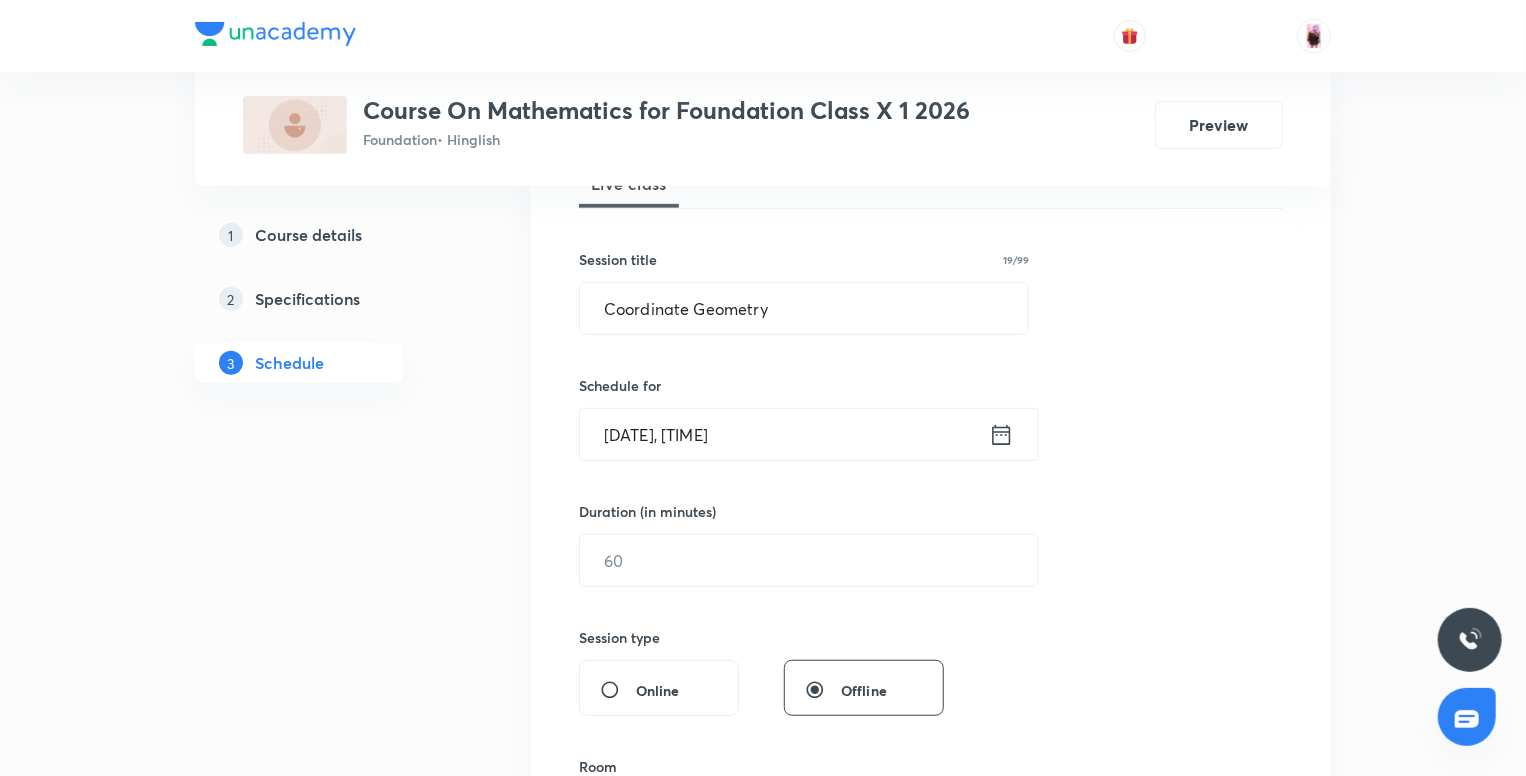 click on "Aug 5, 2025, 7:24 PM" at bounding box center [784, 434] 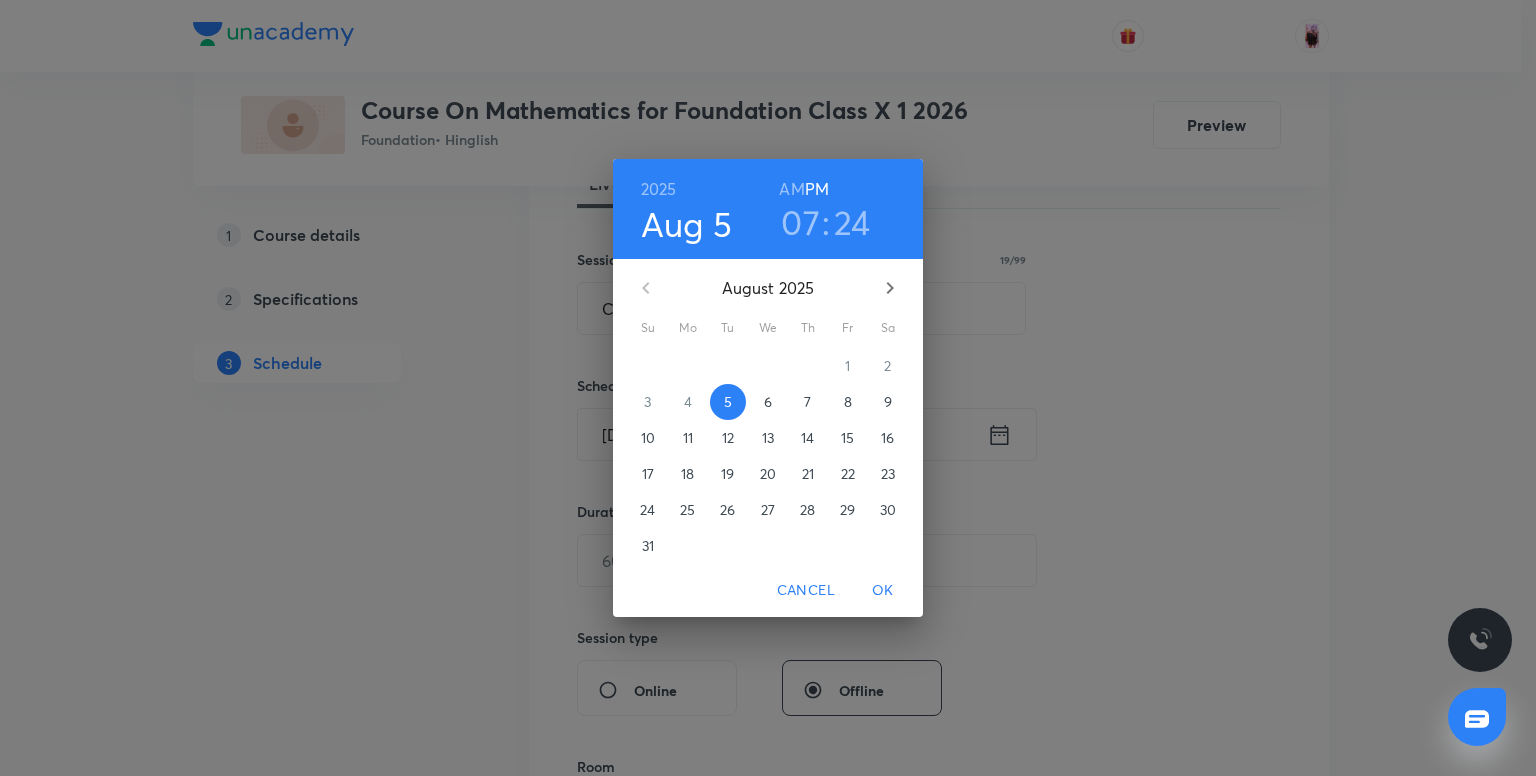 click on "24" at bounding box center [852, 222] 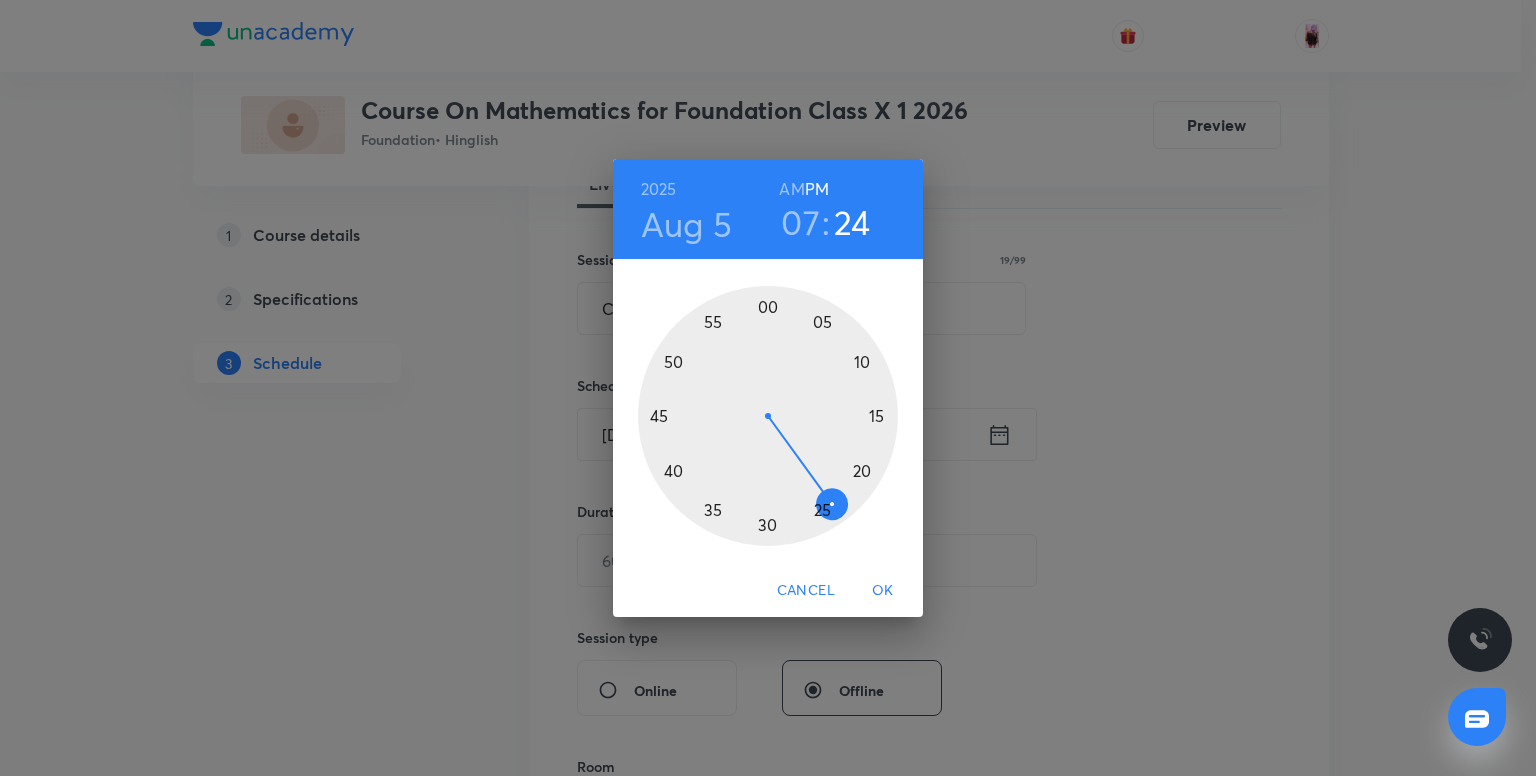 click at bounding box center (768, 416) 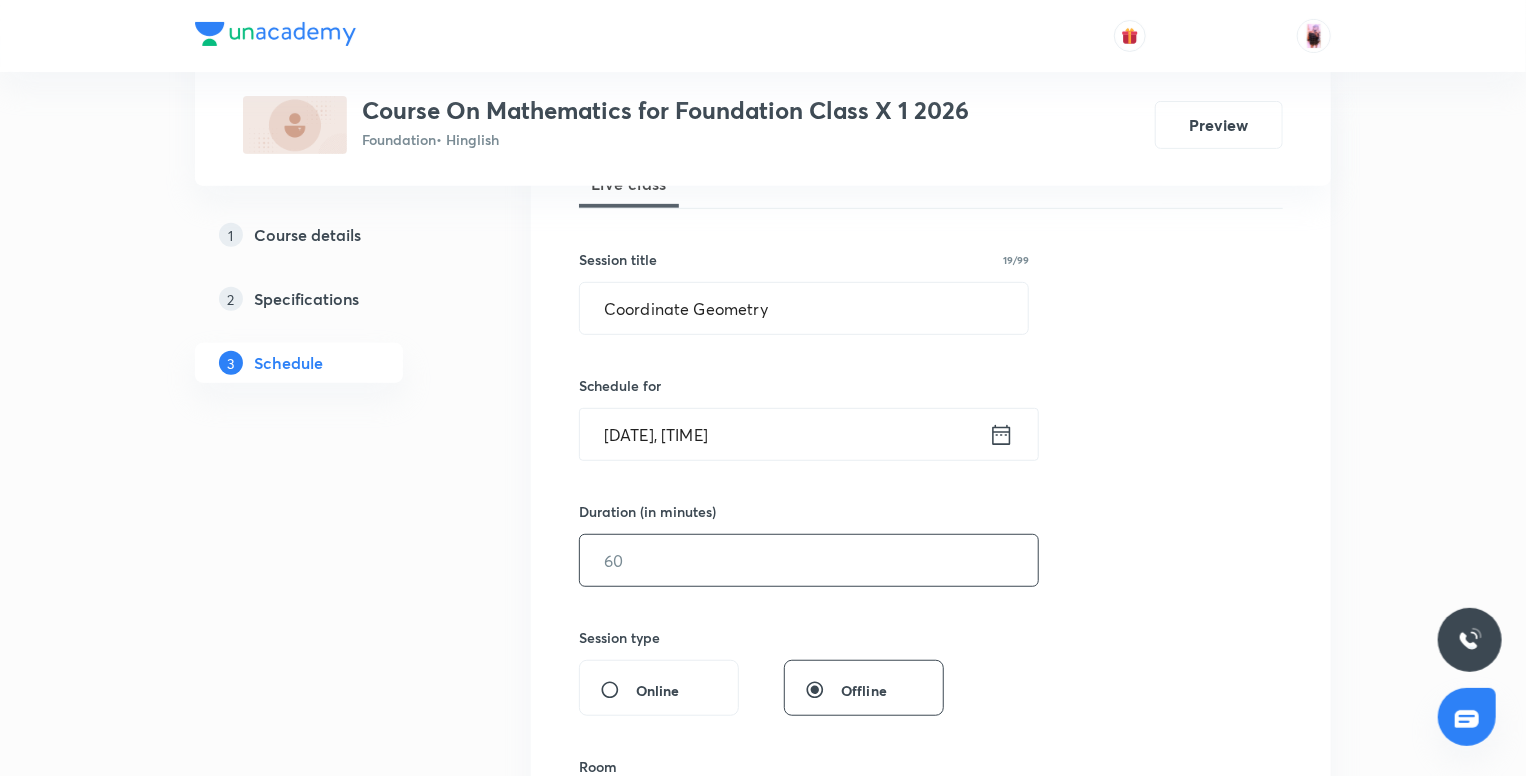 click at bounding box center [809, 560] 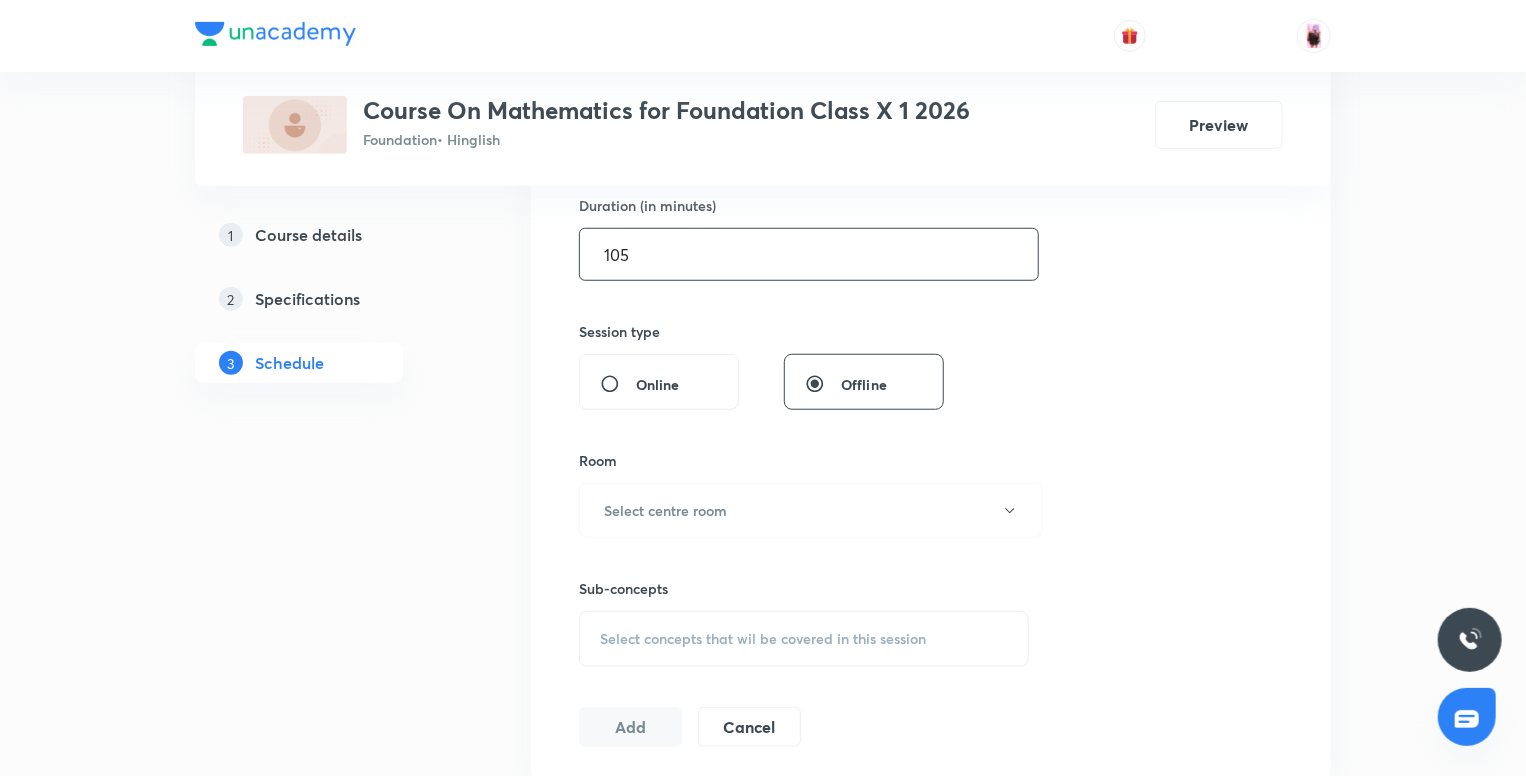 scroll, scrollTop: 624, scrollLeft: 0, axis: vertical 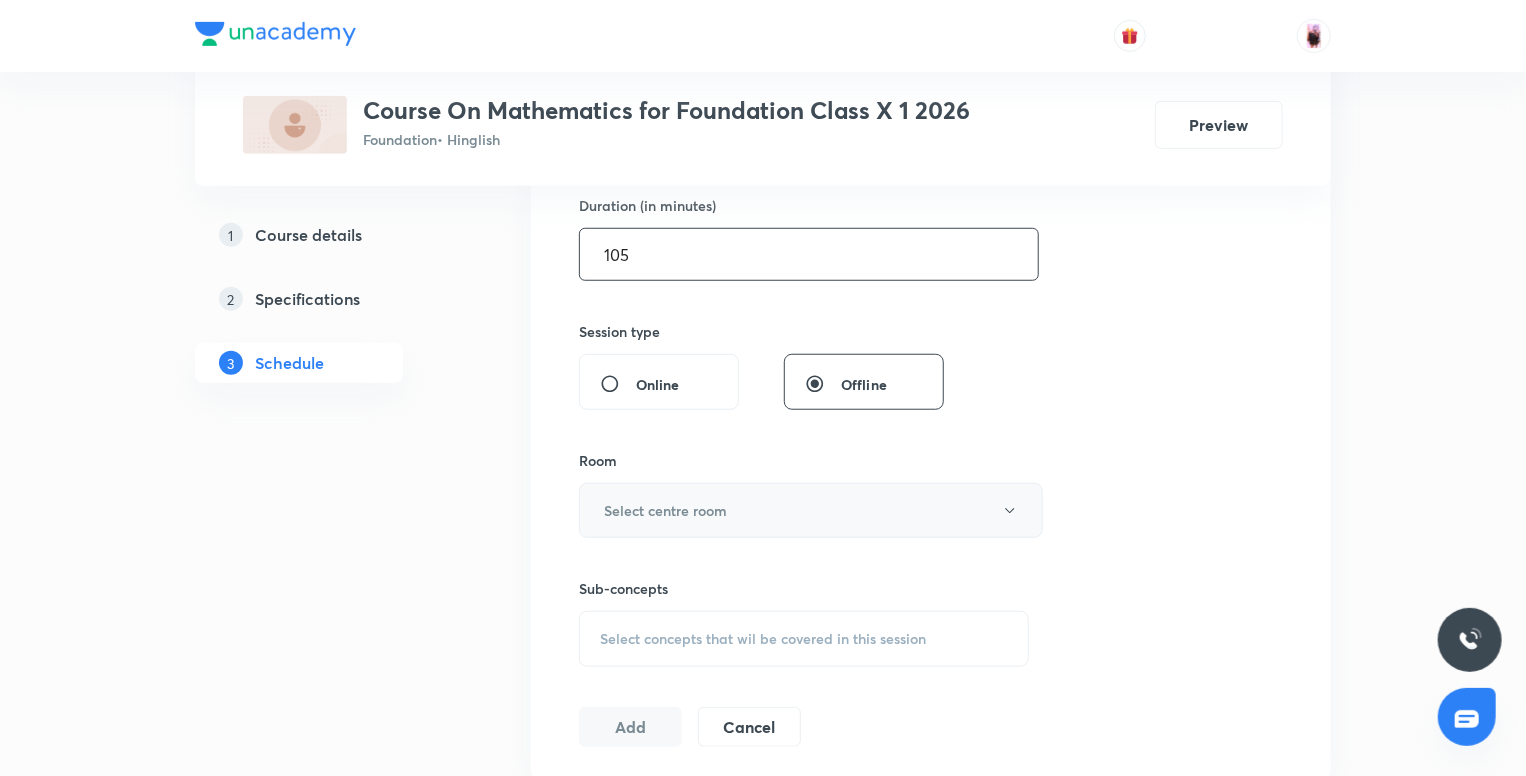 type on "105" 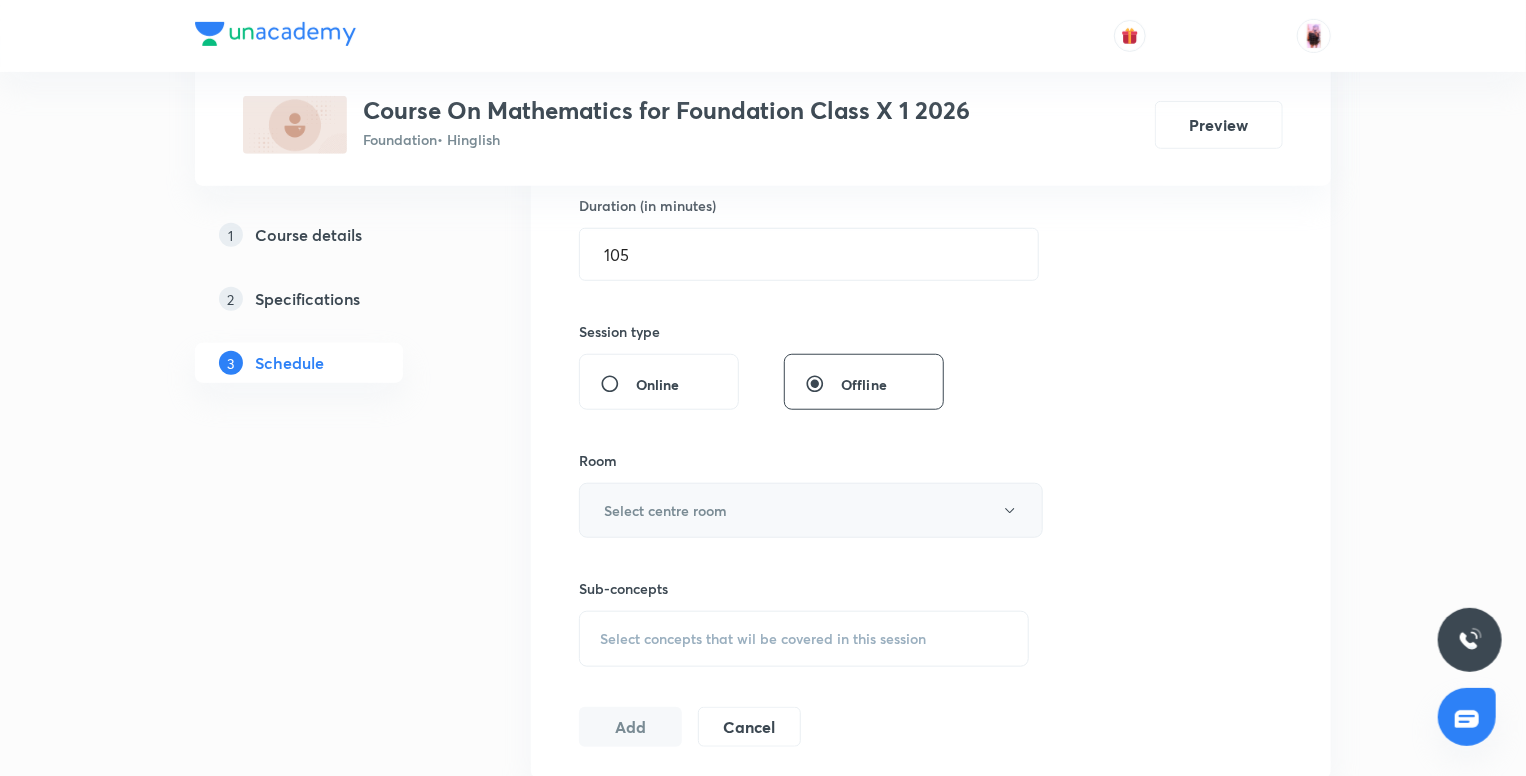 click on "Select centre room" at bounding box center (811, 510) 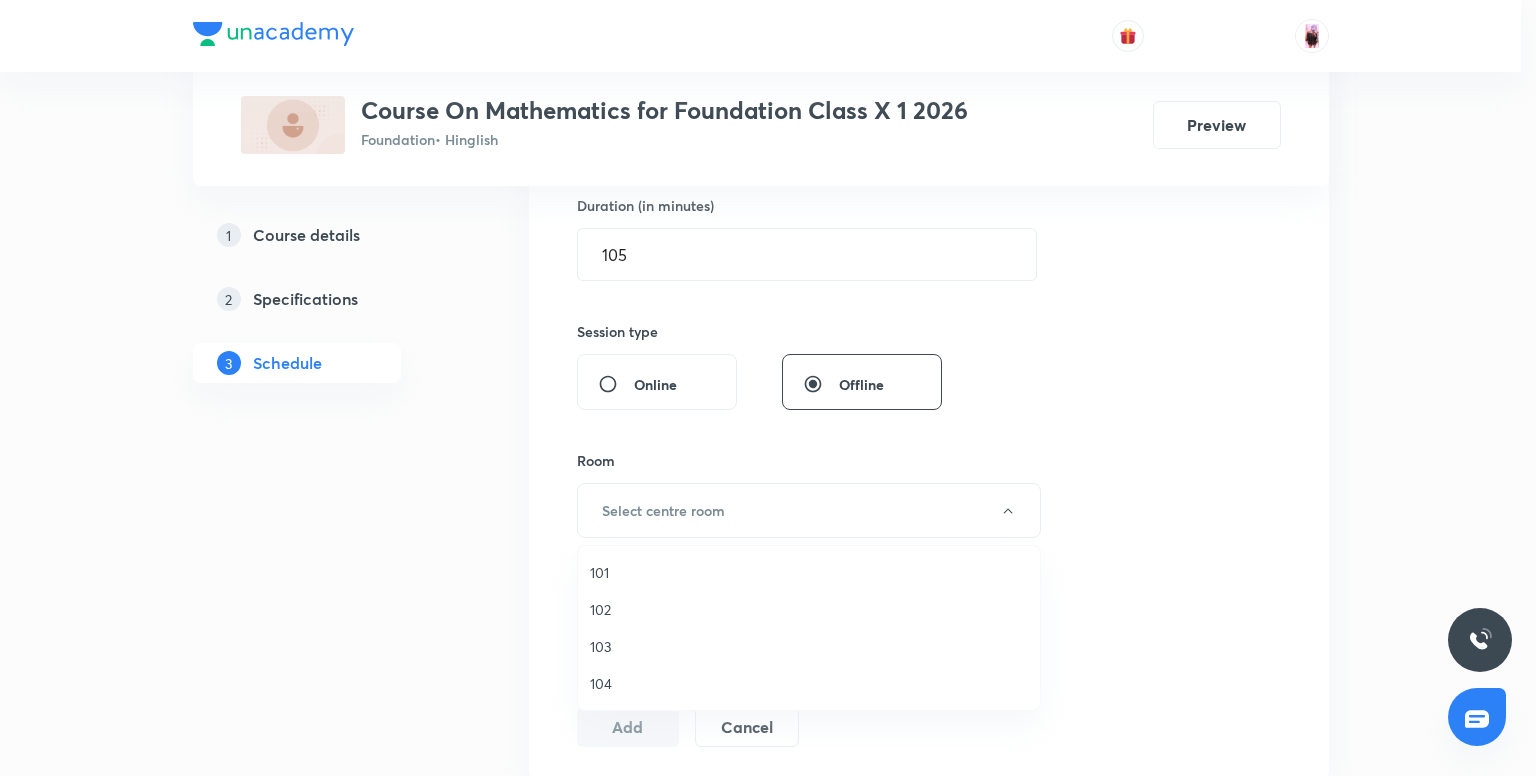 click on "103" at bounding box center (809, 646) 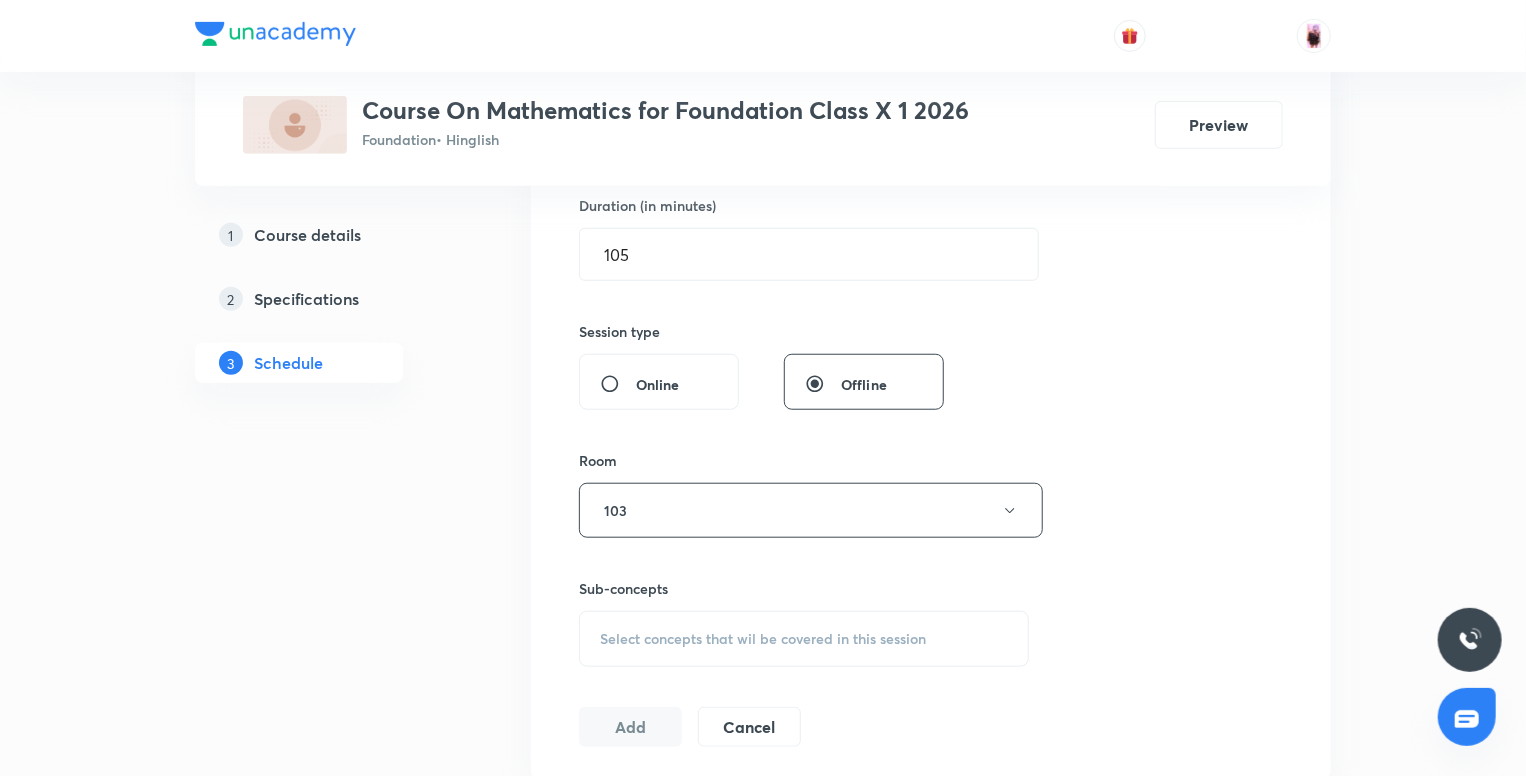 click on "Select concepts that wil be covered in this session" at bounding box center [804, 639] 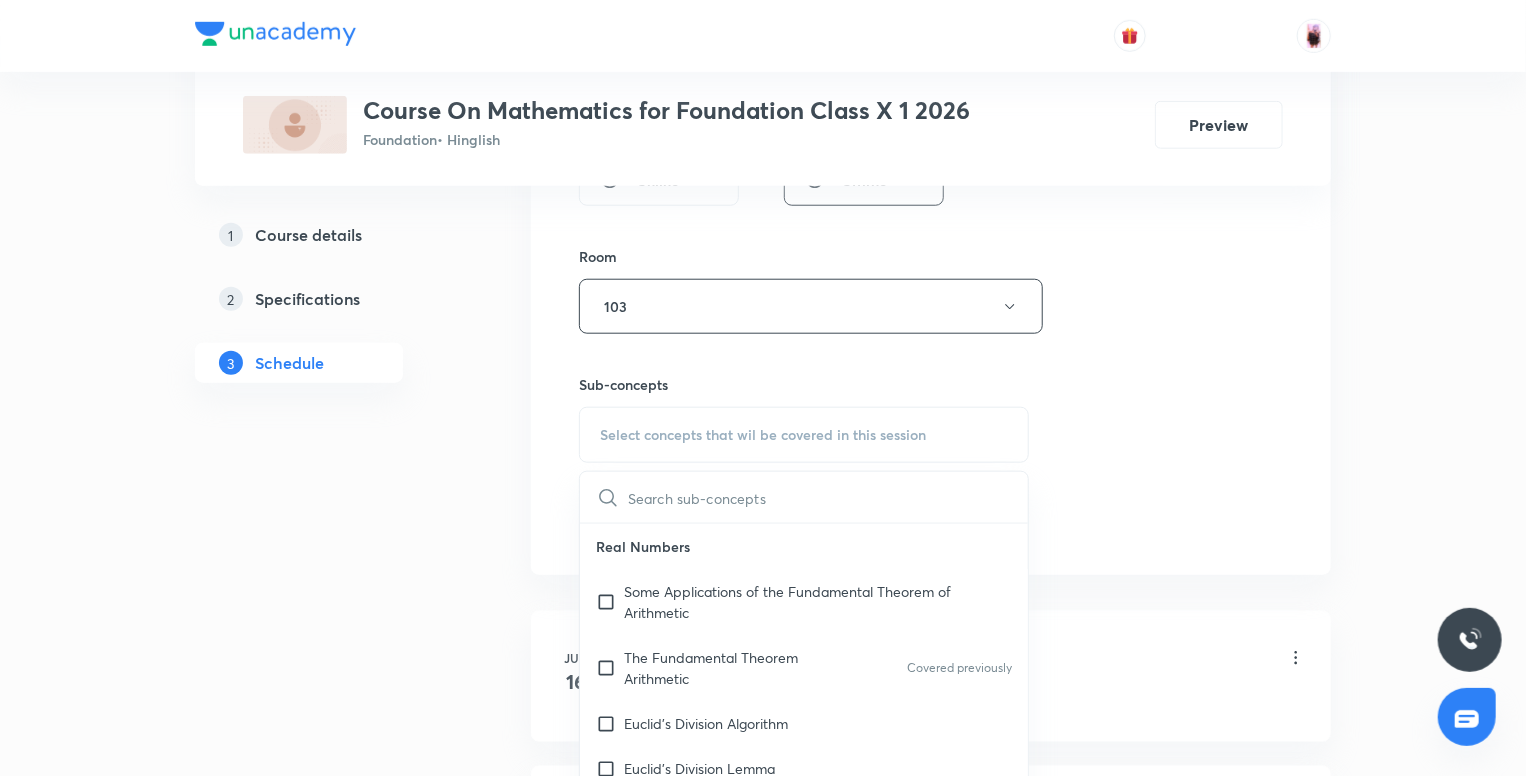 scroll, scrollTop: 828, scrollLeft: 0, axis: vertical 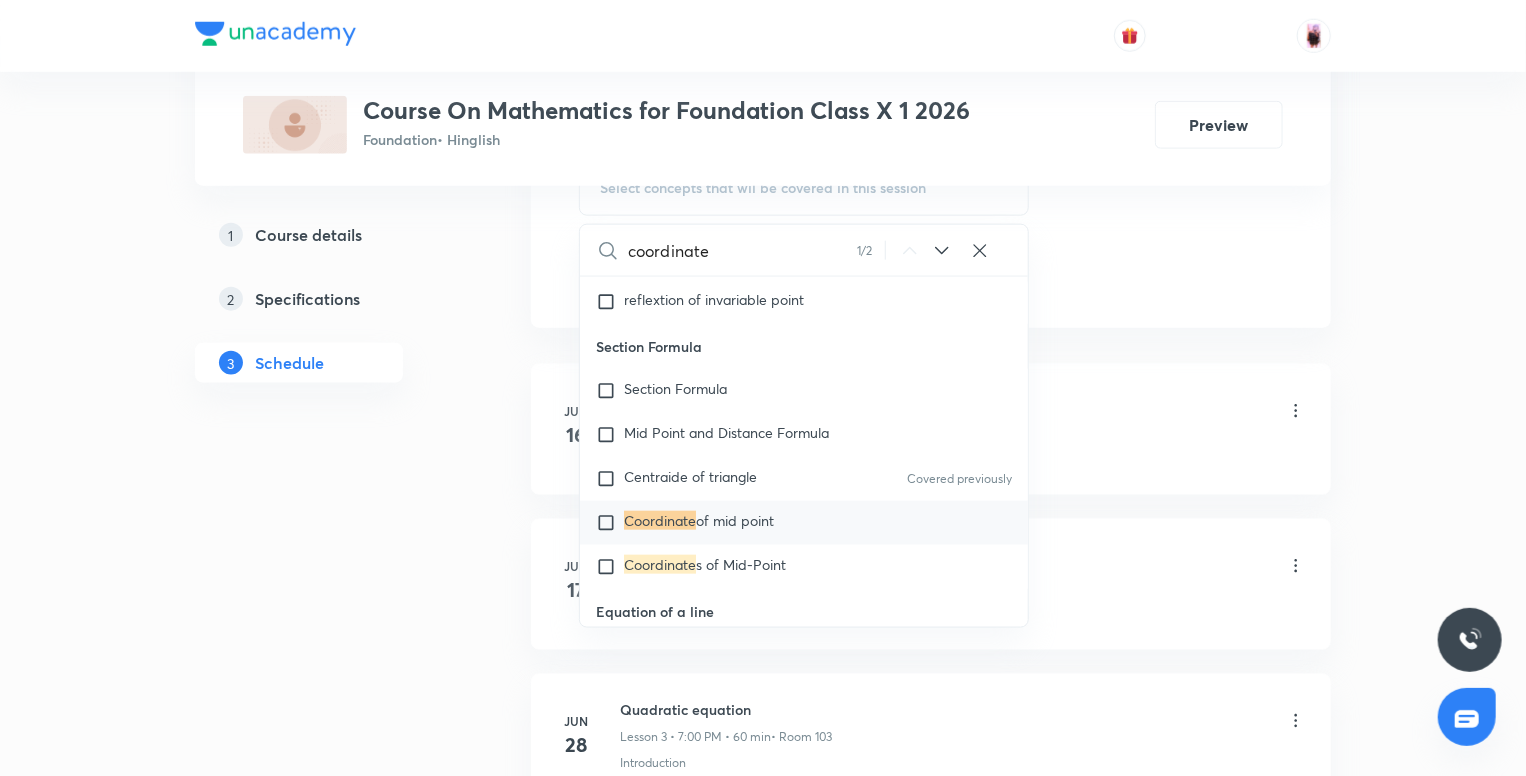 type on "coordinate" 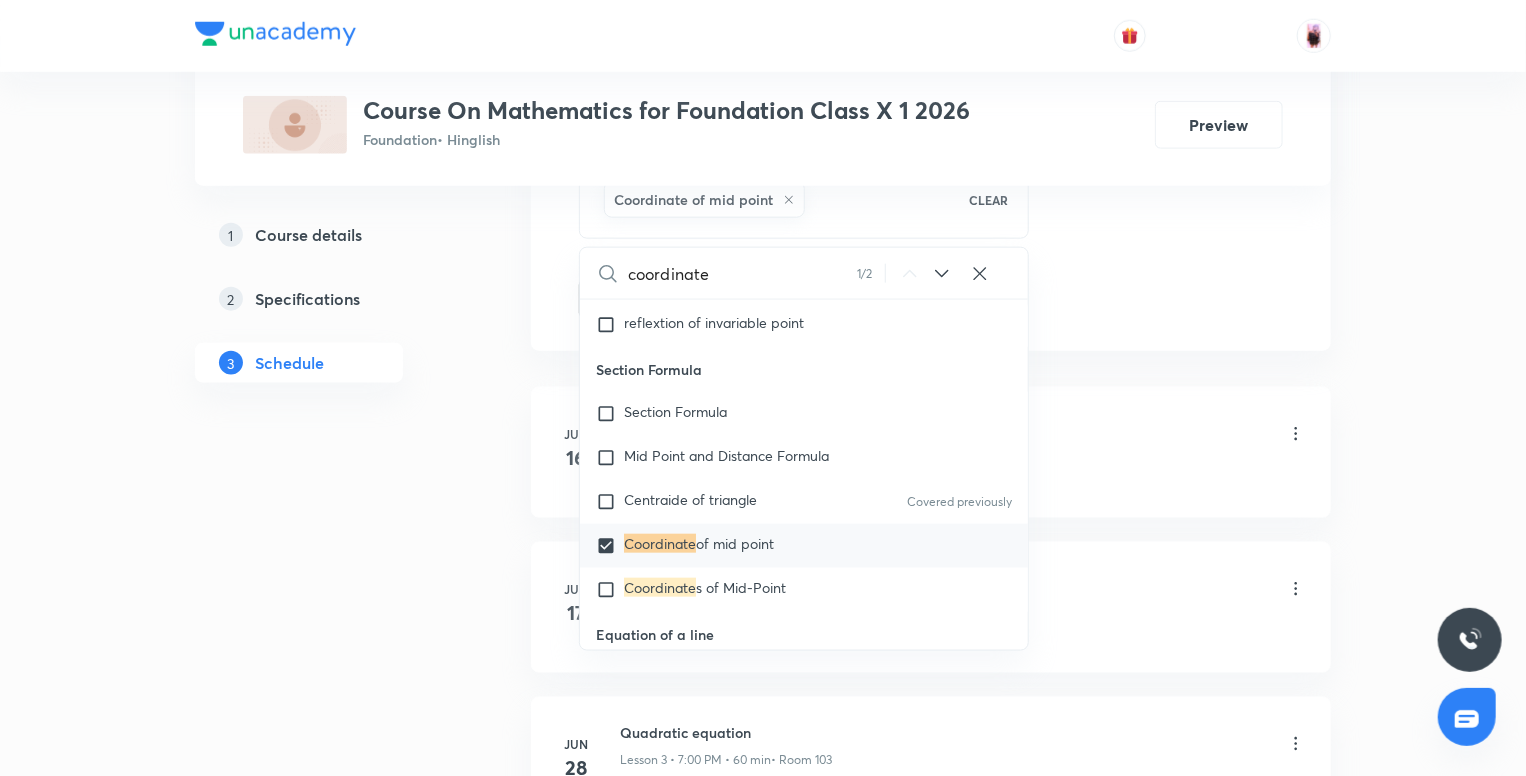 click on "Plus Courses Course On Mathematics for Foundation Class X 1 2026 Foundation  • Hinglish Preview 1 Course details 2 Specifications 3 Schedule Schedule 14  classes Session  15 Live class Session title 19/99 Coordinate Geometry ​ Schedule for Aug 5, 2025, 7:45 PM ​ Duration (in minutes) 105 ​   Session type Online Offline Room 103 Sub-concepts Coordinate of mid point CLEAR coordinate 1 / 2 ​ Real Numbers Some Applications of the Fundamental Theorem  of Arithmetic The Fundamental Theorem Arithmetic Covered previously Euclid's Division Algorithm Euclid's Division Lemma Divisibility Introduction Covered previously Classification of Number HCF by prime factorization Relation between HCF and LCM HCF Simplest Form Polynomials Division Algorithm for Polynomials Relationship Between the Zeros & Coefficients of a Polynomial Geometrical Meaning of the Zeros of a Polynomial Graphs of Polynomial Basic and Revision Relation between roots Root satisfy equation Finding Polynomial by using sum and product of roots Add" at bounding box center (763, 908) 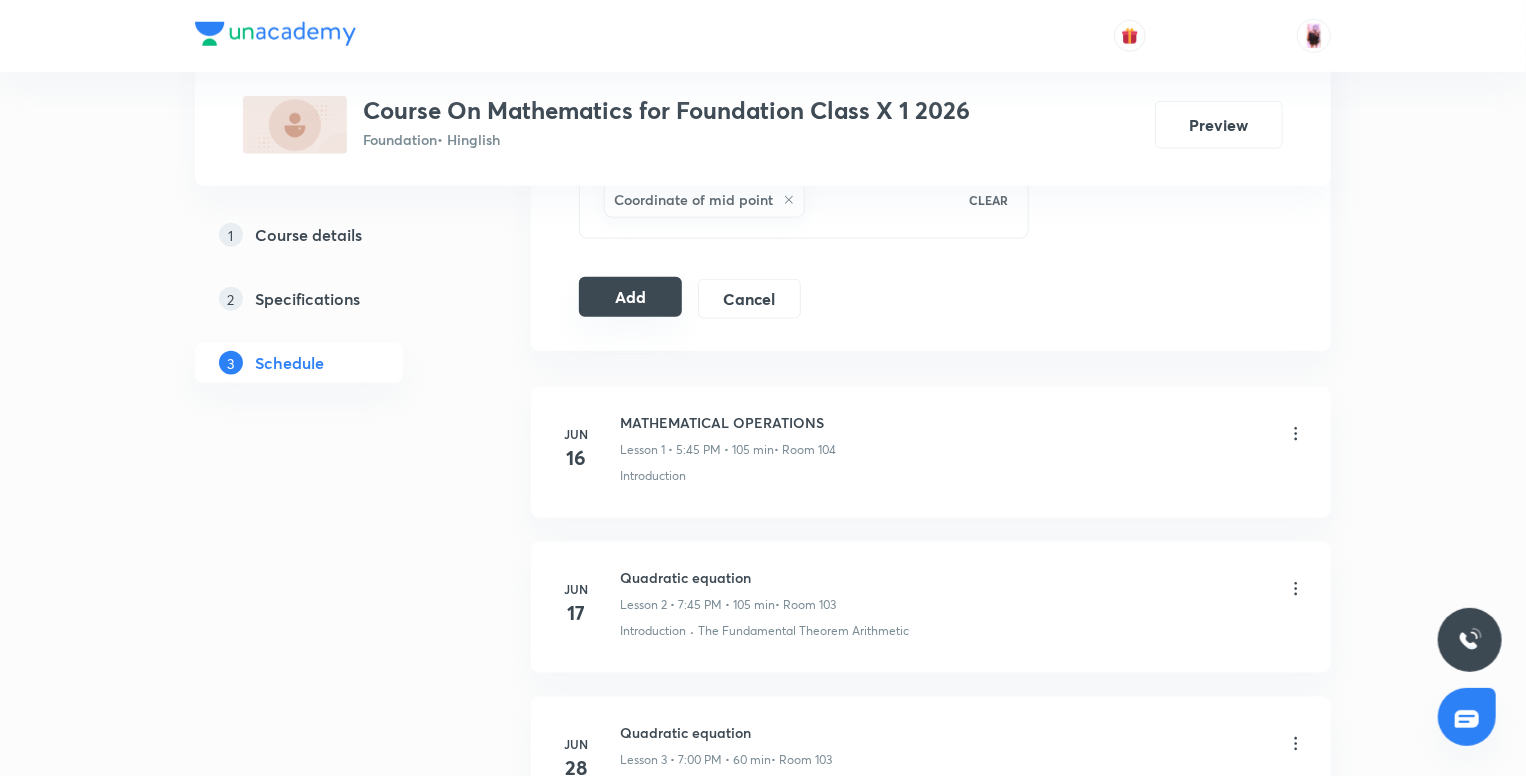 click on "Add" at bounding box center [630, 297] 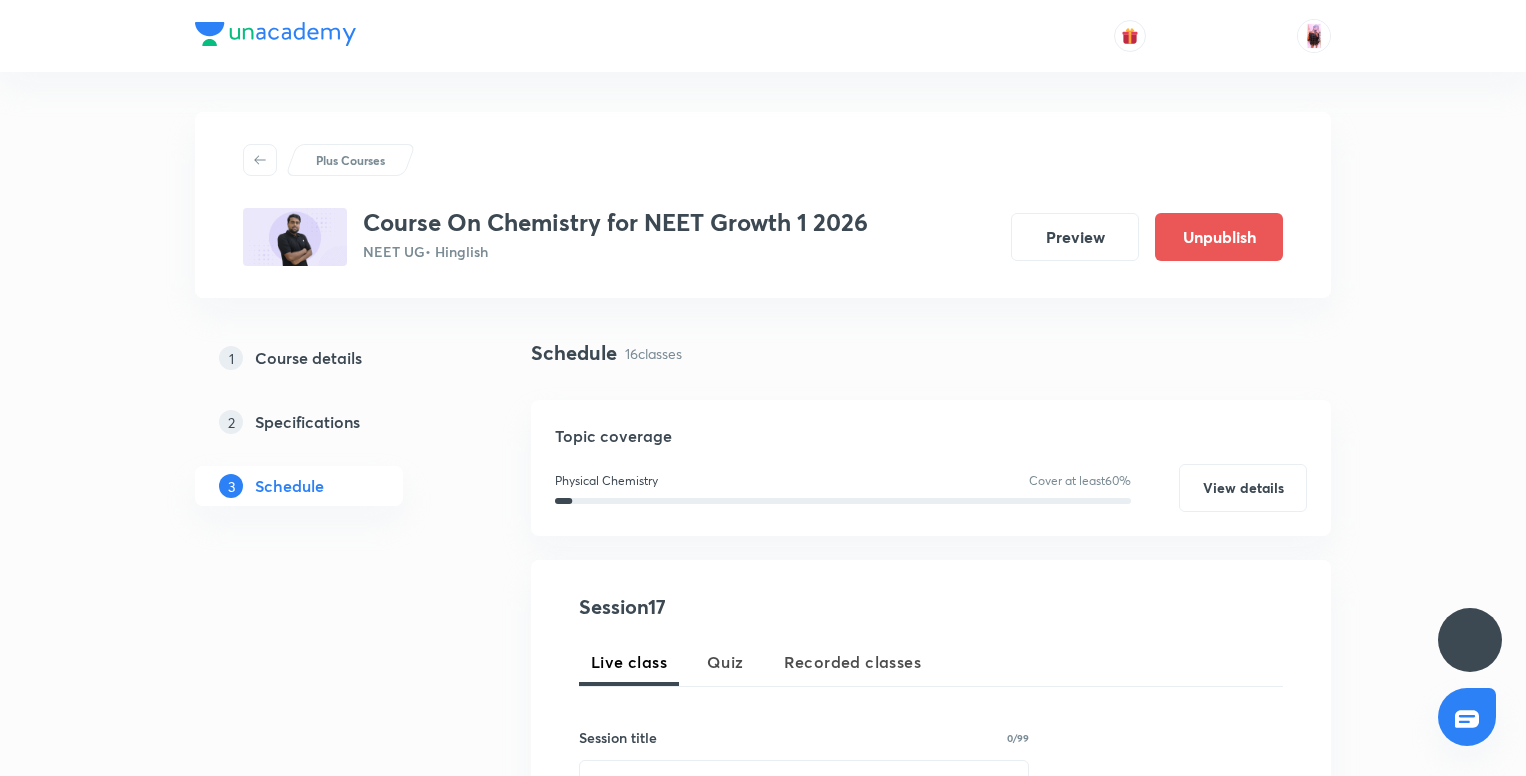 scroll, scrollTop: 0, scrollLeft: 0, axis: both 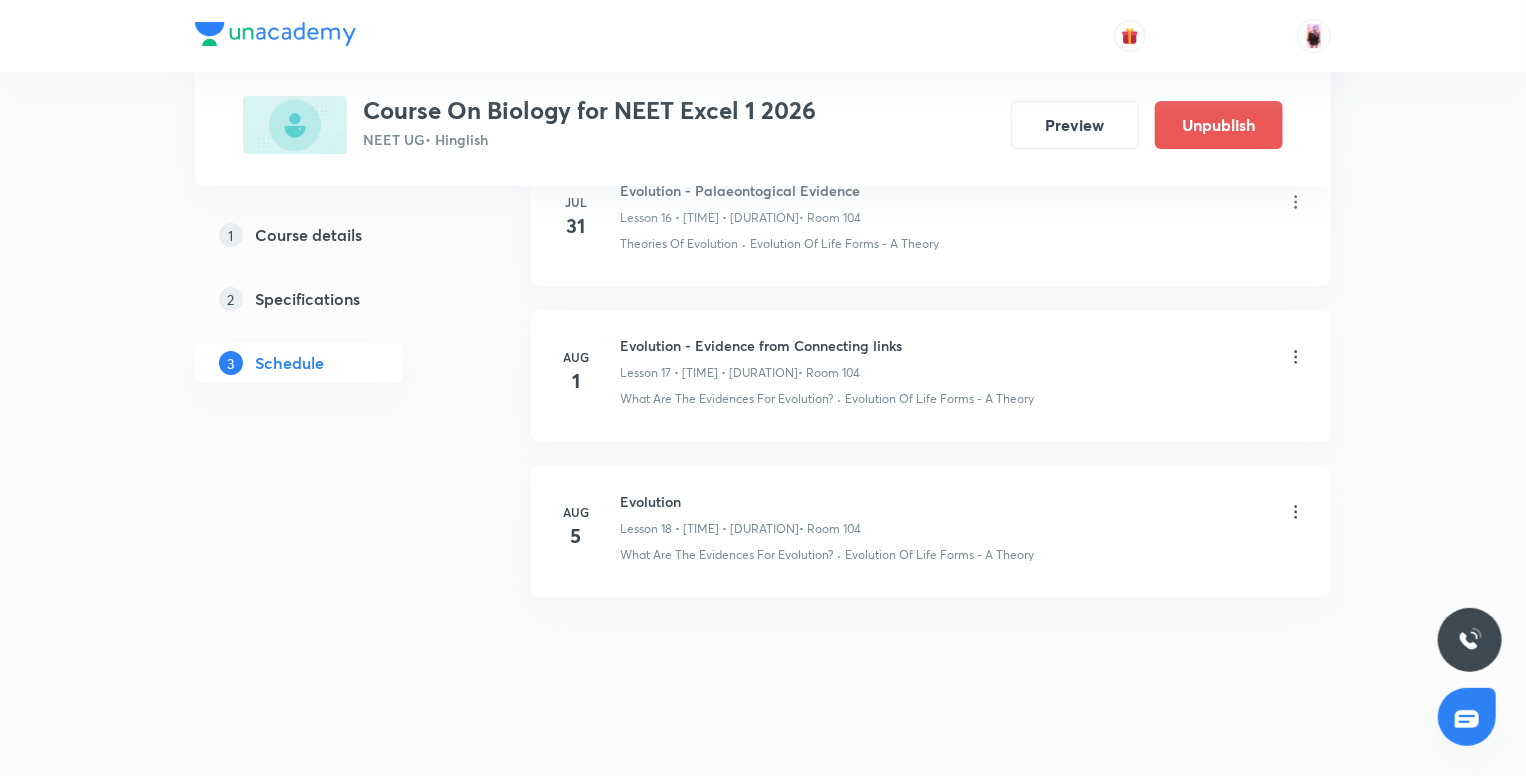 click on "Aug 5 Evolution Lesson 18 • [TIME] • [DURATION]  • Room 104 What Are The Evidences For Evolution? · Evolution Of Life Forms - A Theory" at bounding box center [931, 531] 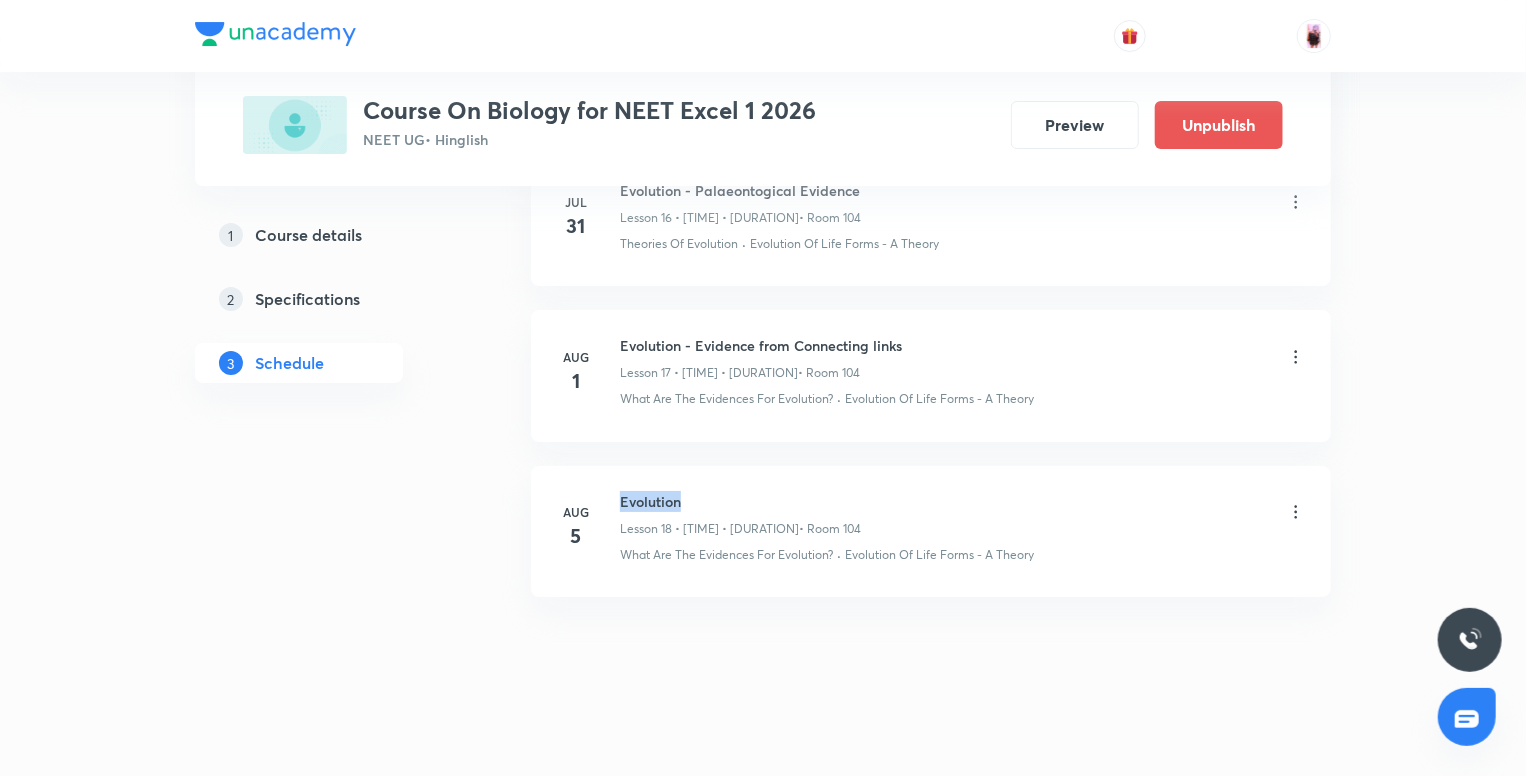 click on "Aug 5 Evolution Lesson 18 • [TIME] • [DURATION]  • Room 104 What Are The Evidences For Evolution? · Evolution Of Life Forms - A Theory" at bounding box center [931, 531] 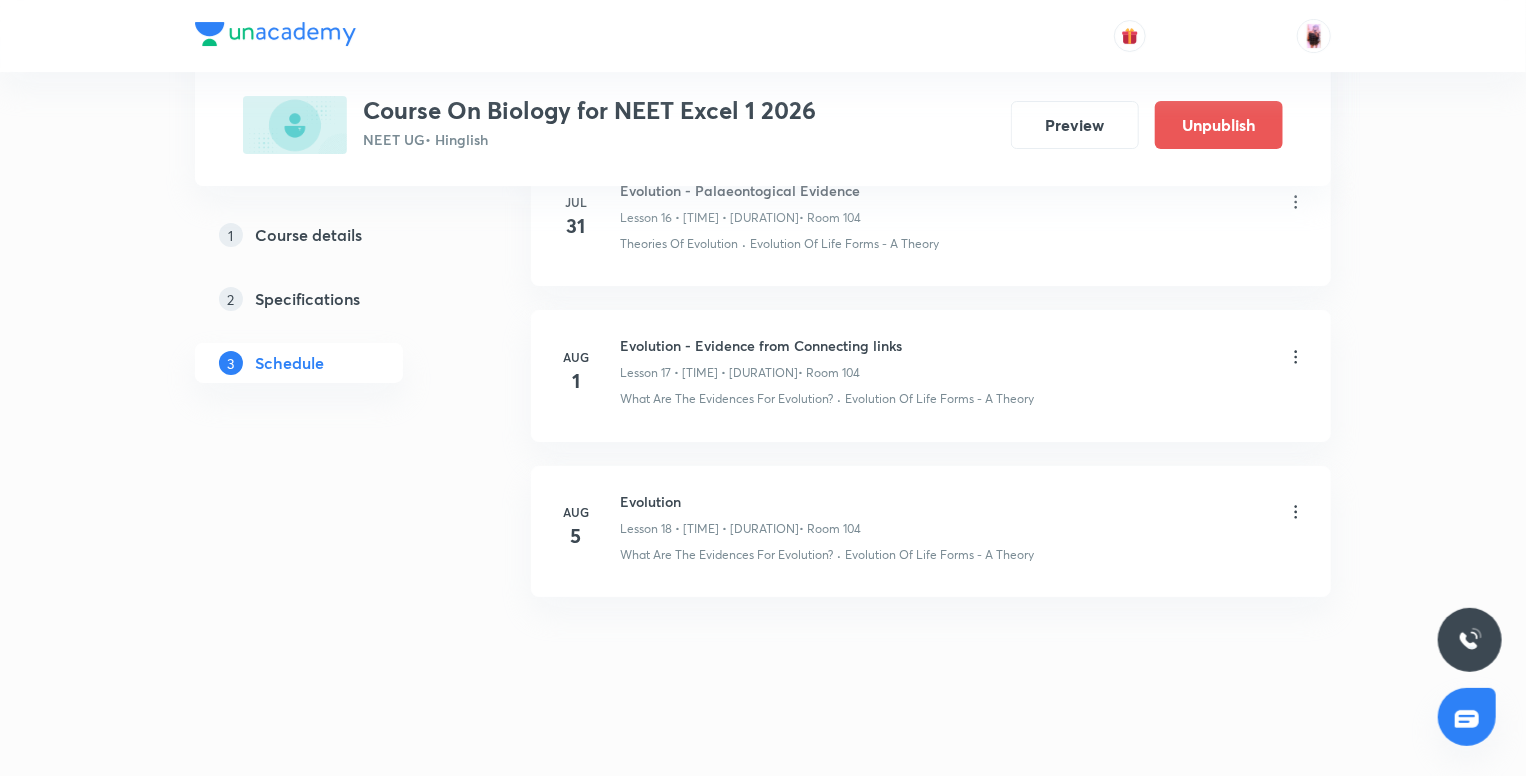 click 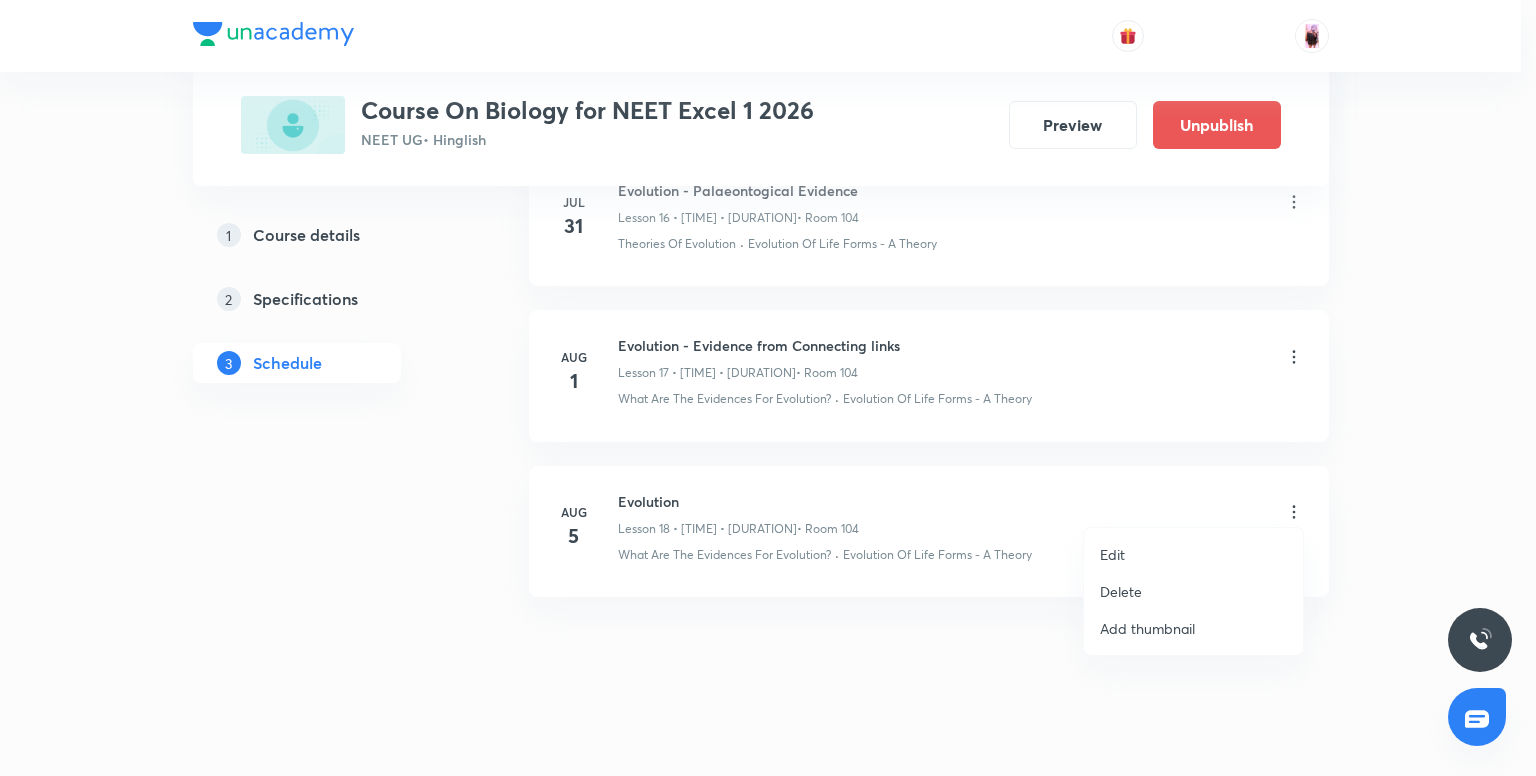 click on "Edit" at bounding box center [1193, 554] 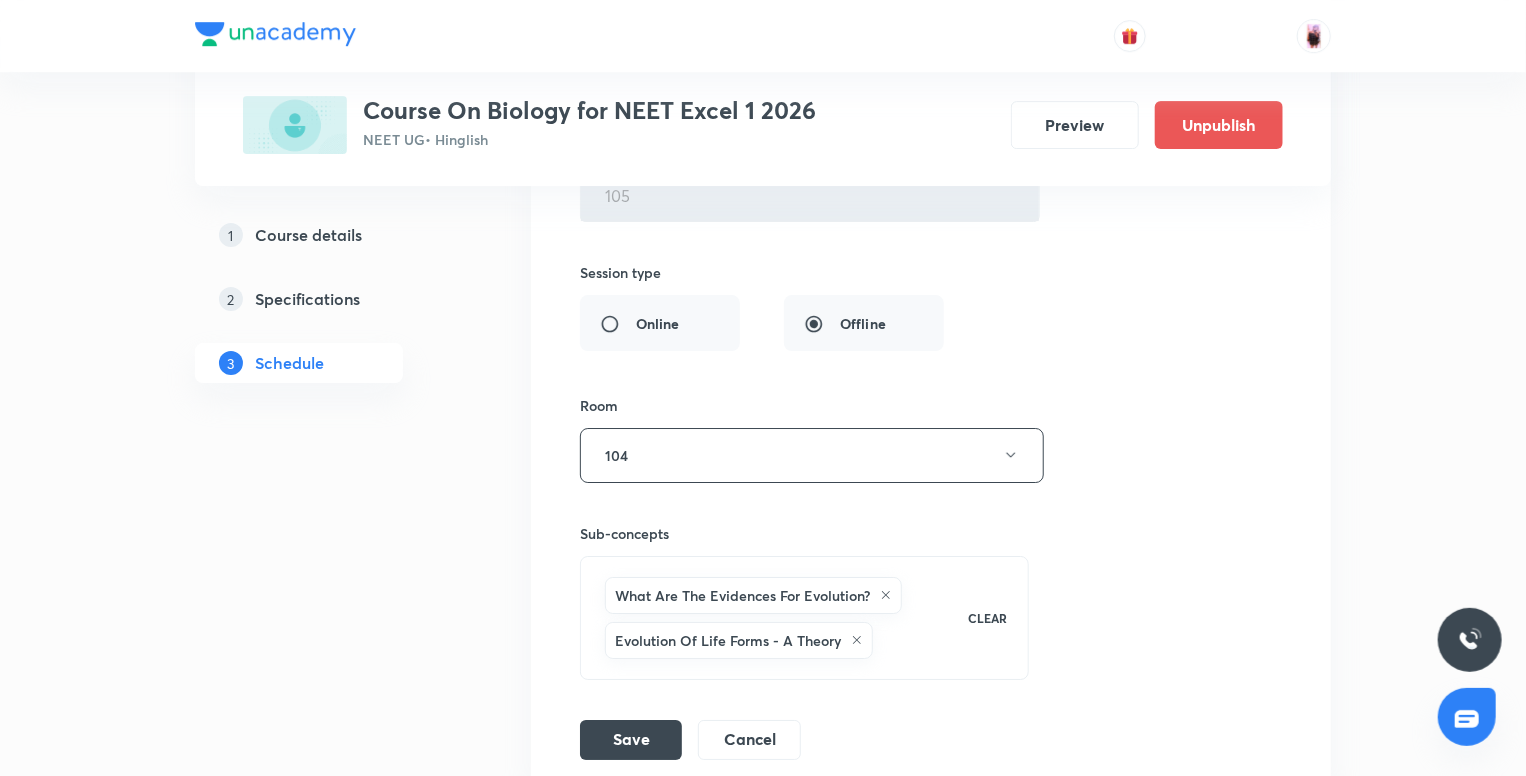 scroll, scrollTop: 3321, scrollLeft: 0, axis: vertical 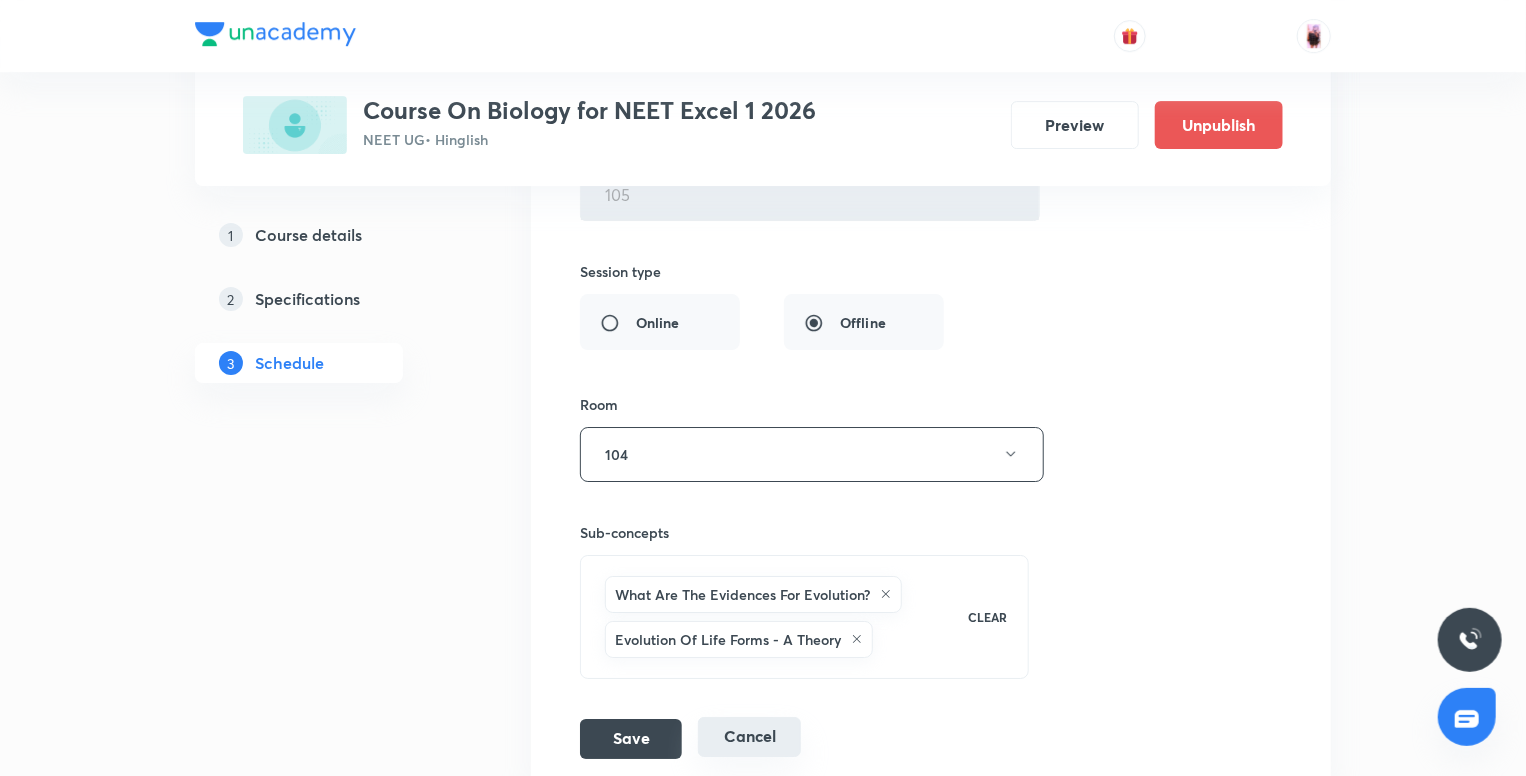 click on "Cancel" at bounding box center (749, 737) 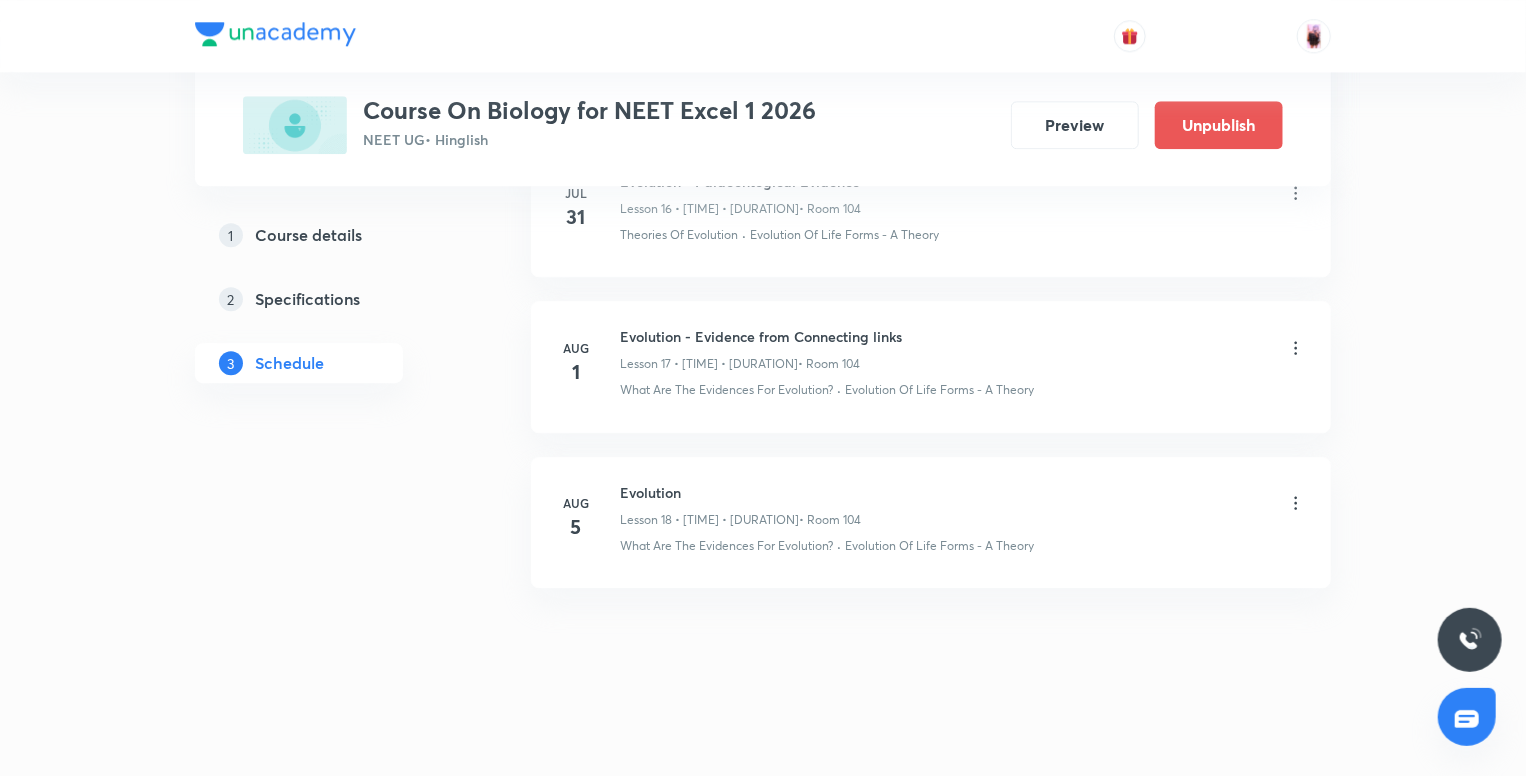 scroll, scrollTop: 2696, scrollLeft: 0, axis: vertical 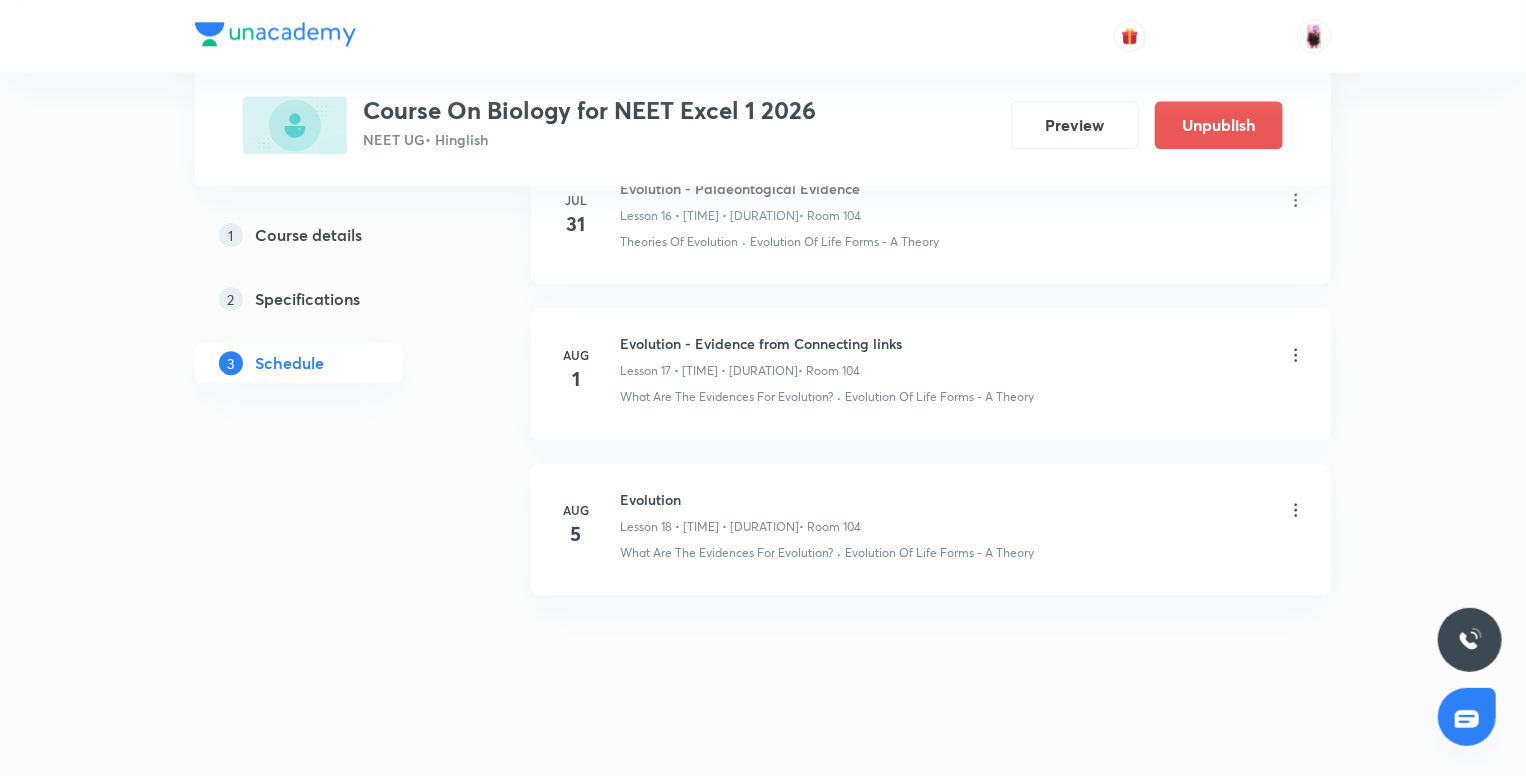 click at bounding box center (1296, 511) 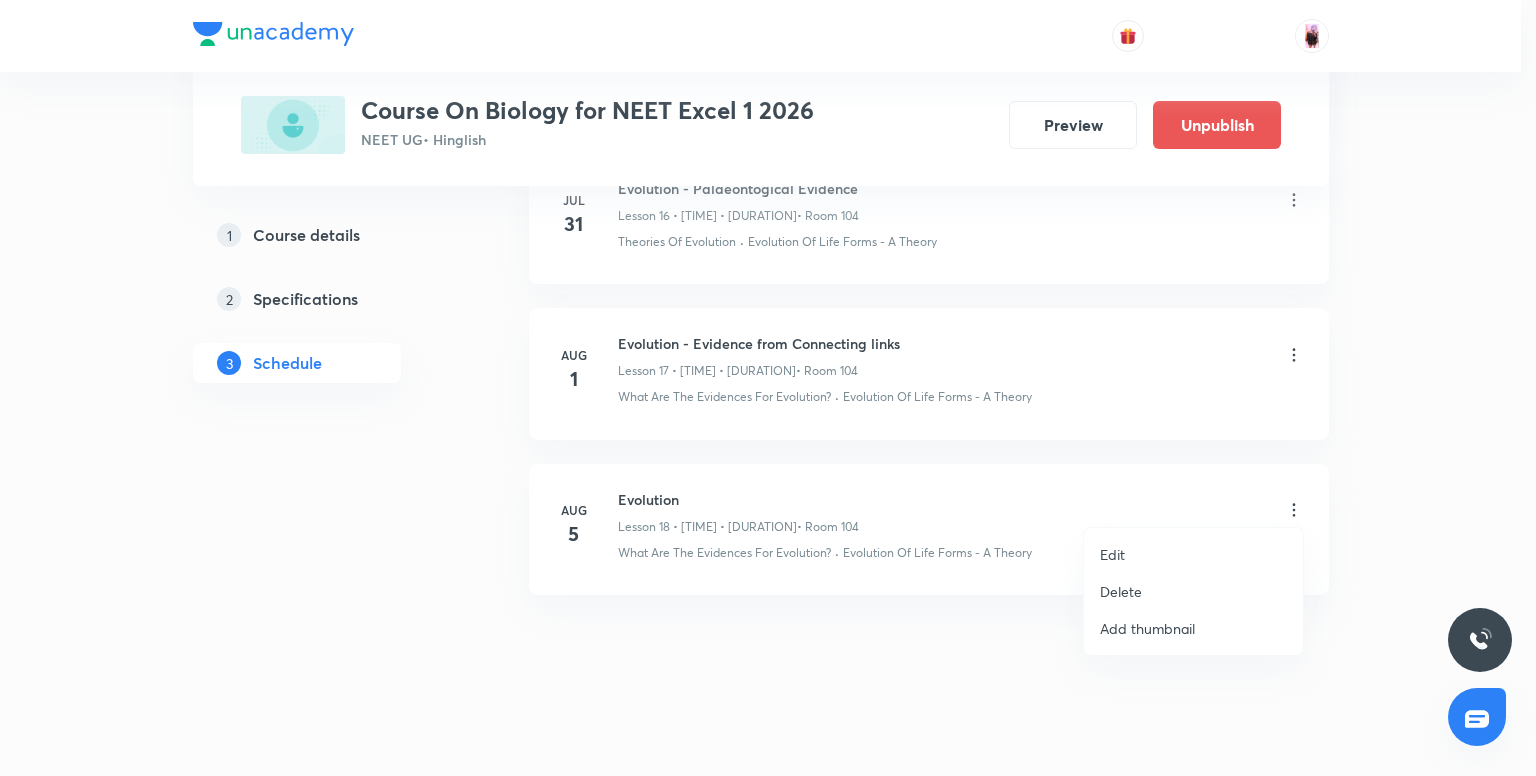 click on "Delete" at bounding box center (1193, 591) 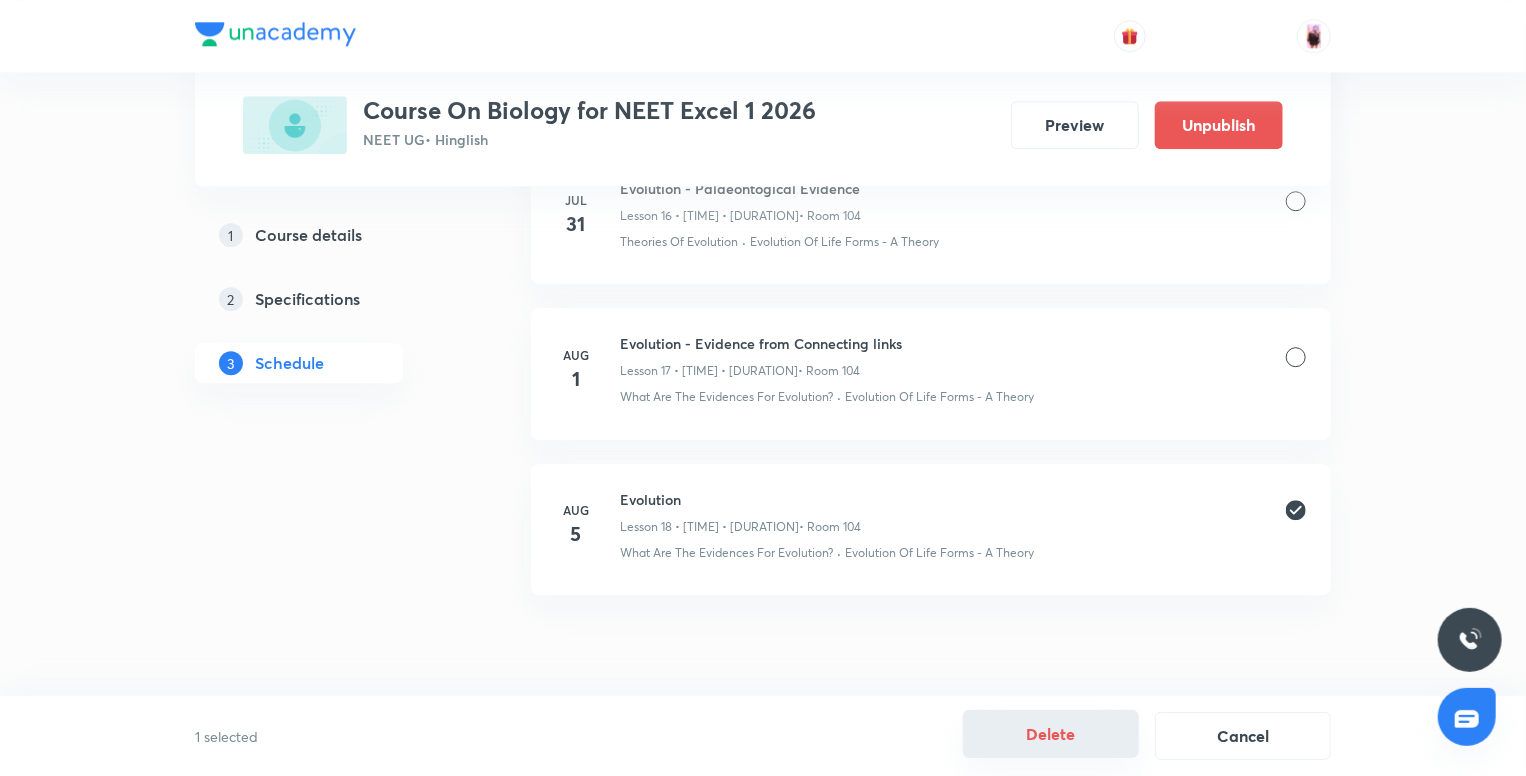 click on "Delete" at bounding box center (1051, 734) 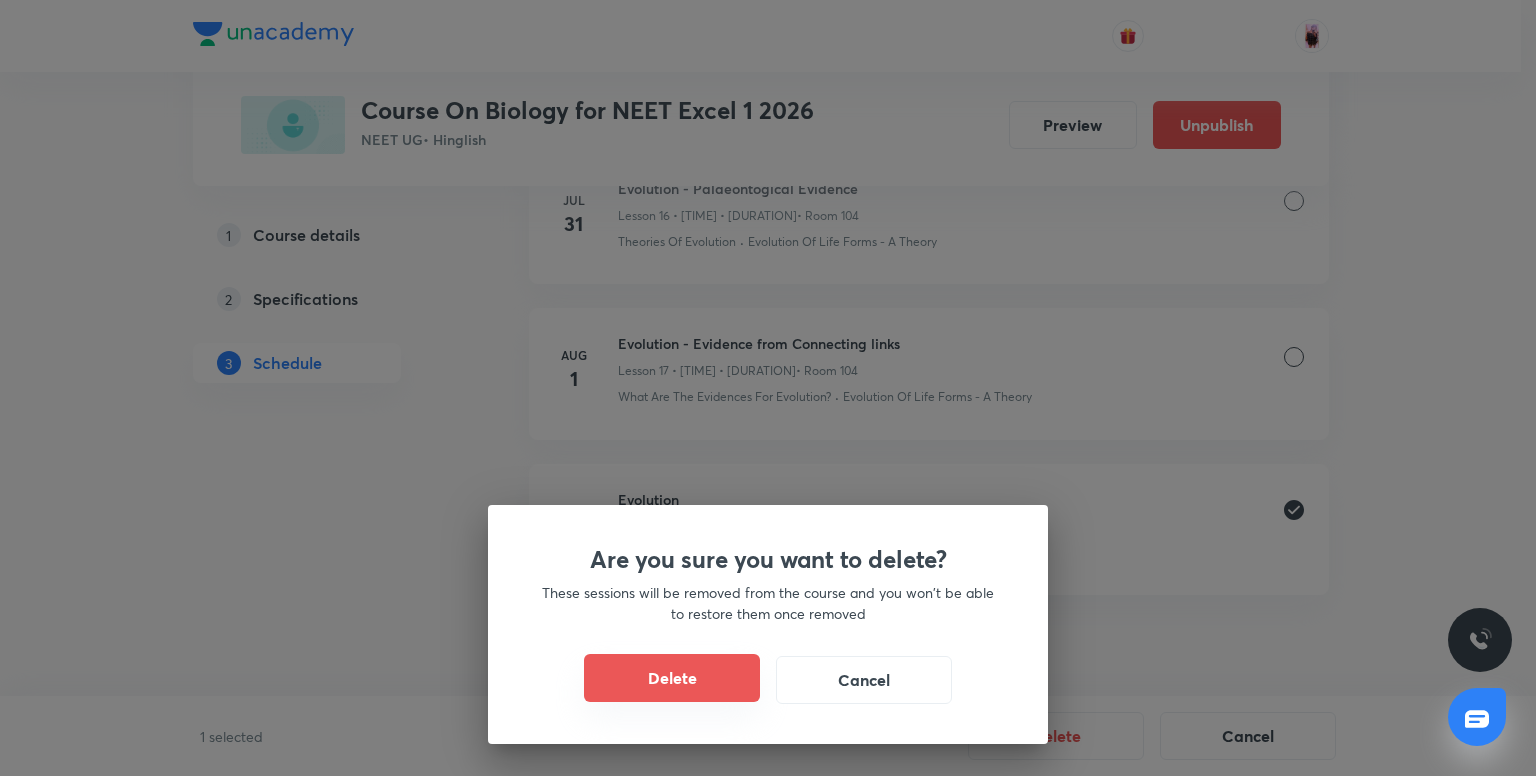 click on "Delete" at bounding box center (672, 678) 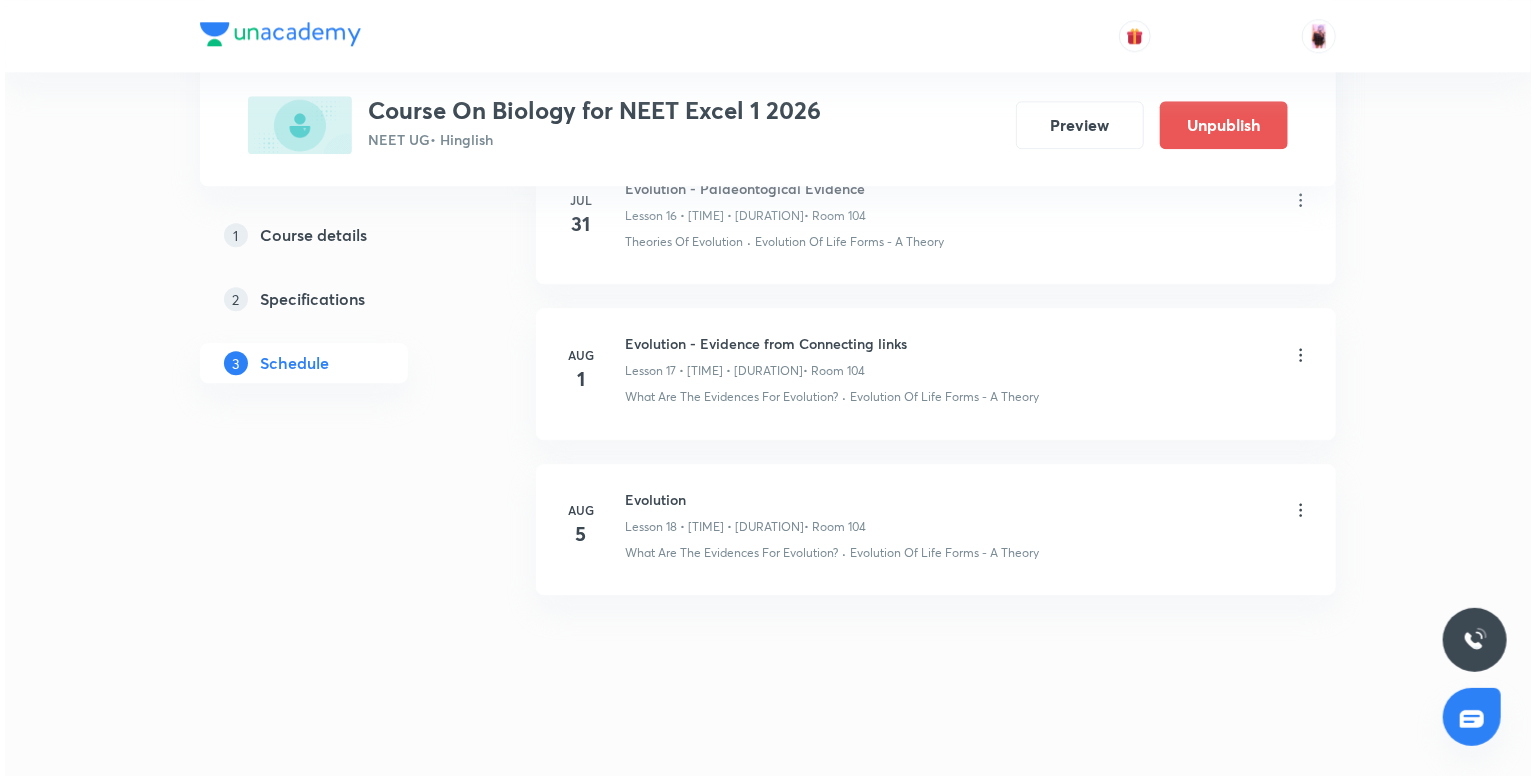 scroll, scrollTop: 2540, scrollLeft: 0, axis: vertical 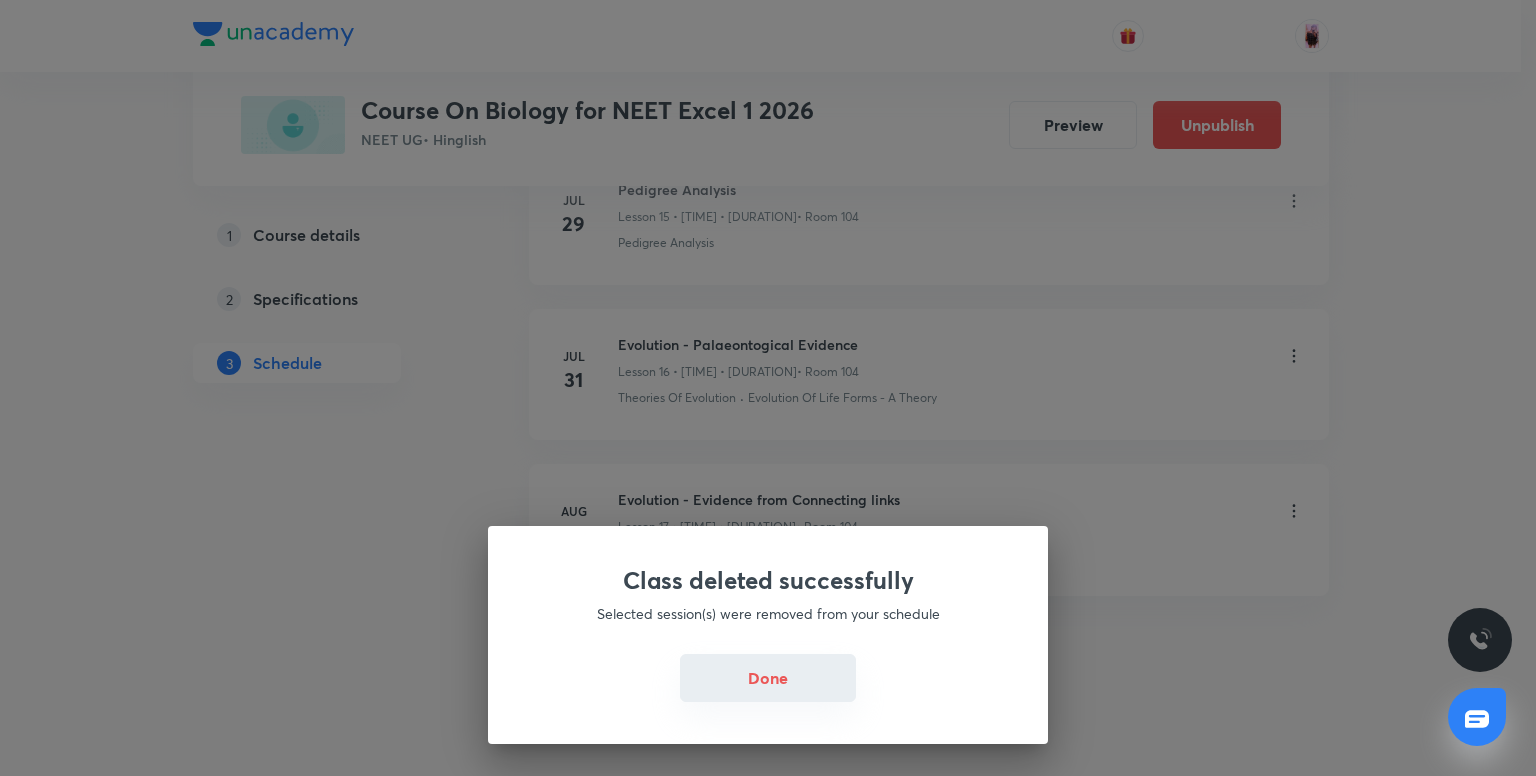click on "Done" at bounding box center (768, 678) 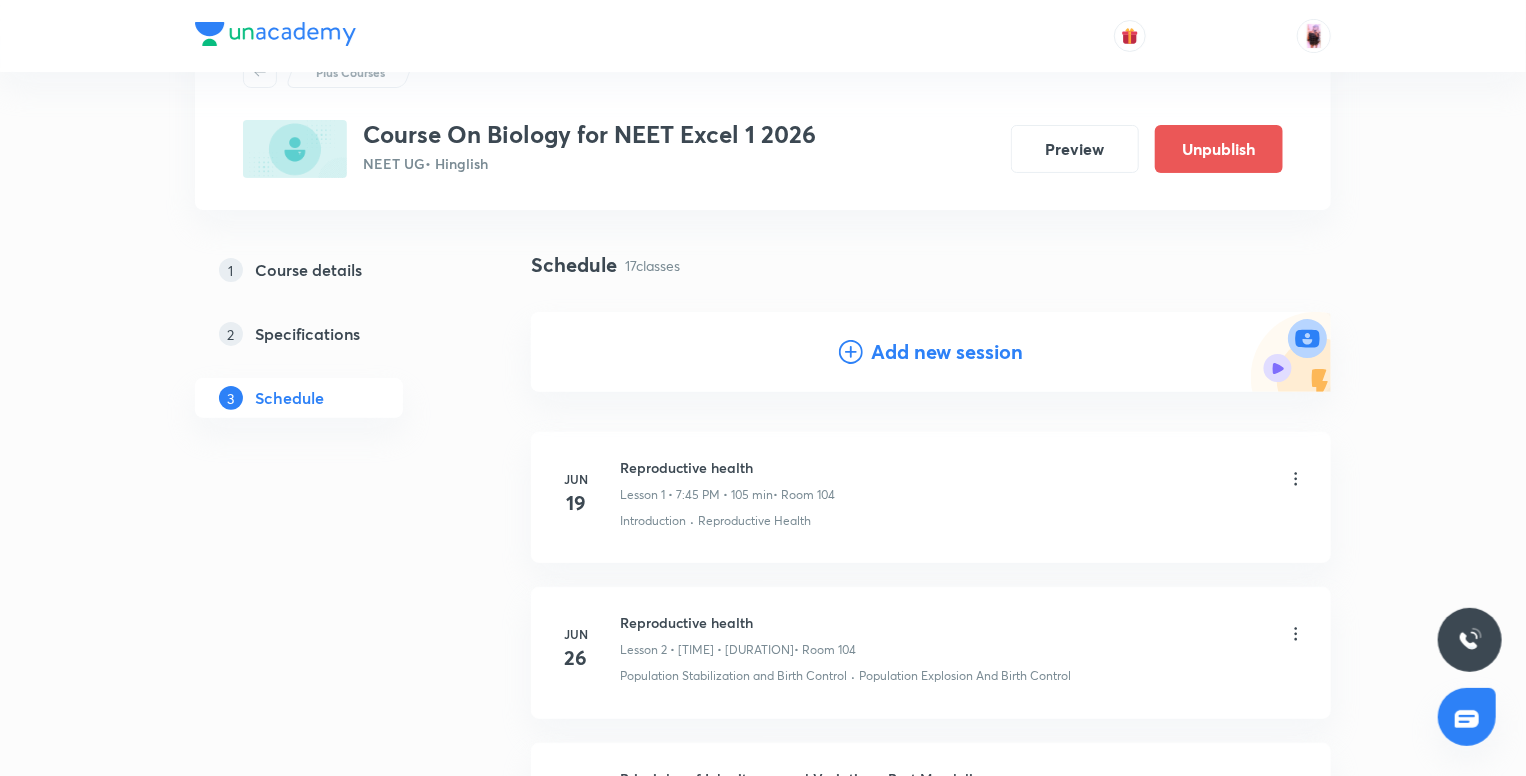 scroll, scrollTop: 0, scrollLeft: 0, axis: both 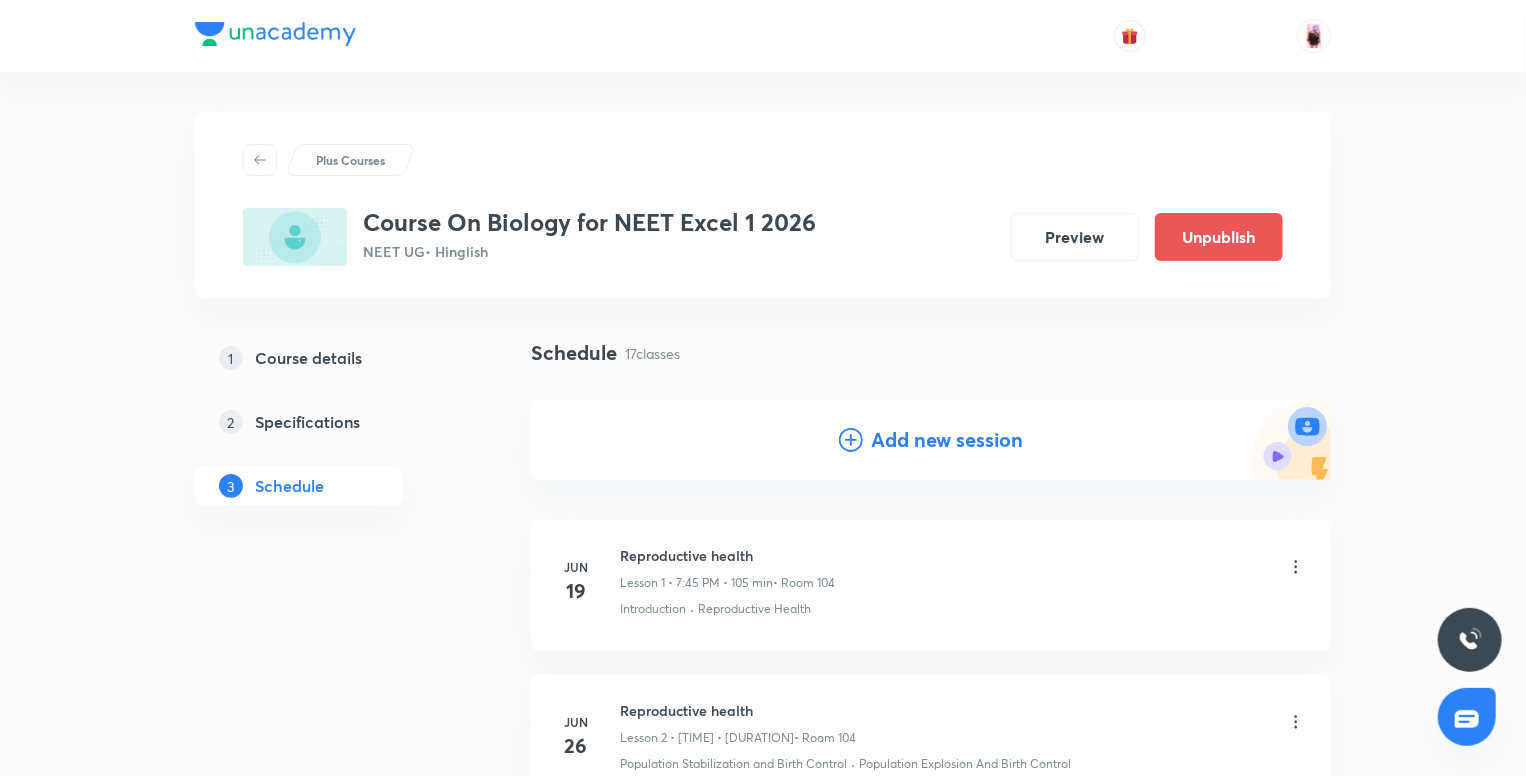 click 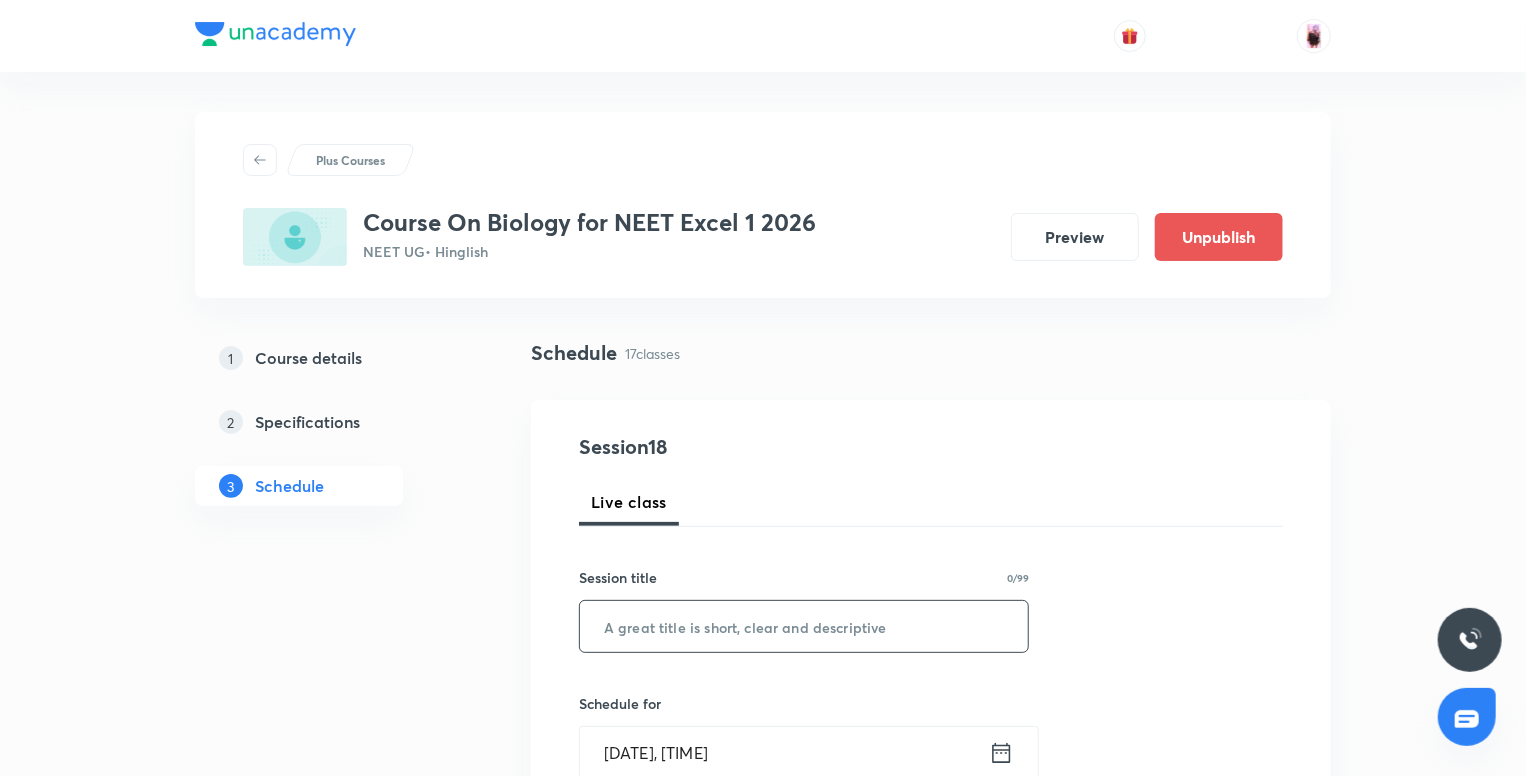 click at bounding box center [804, 626] 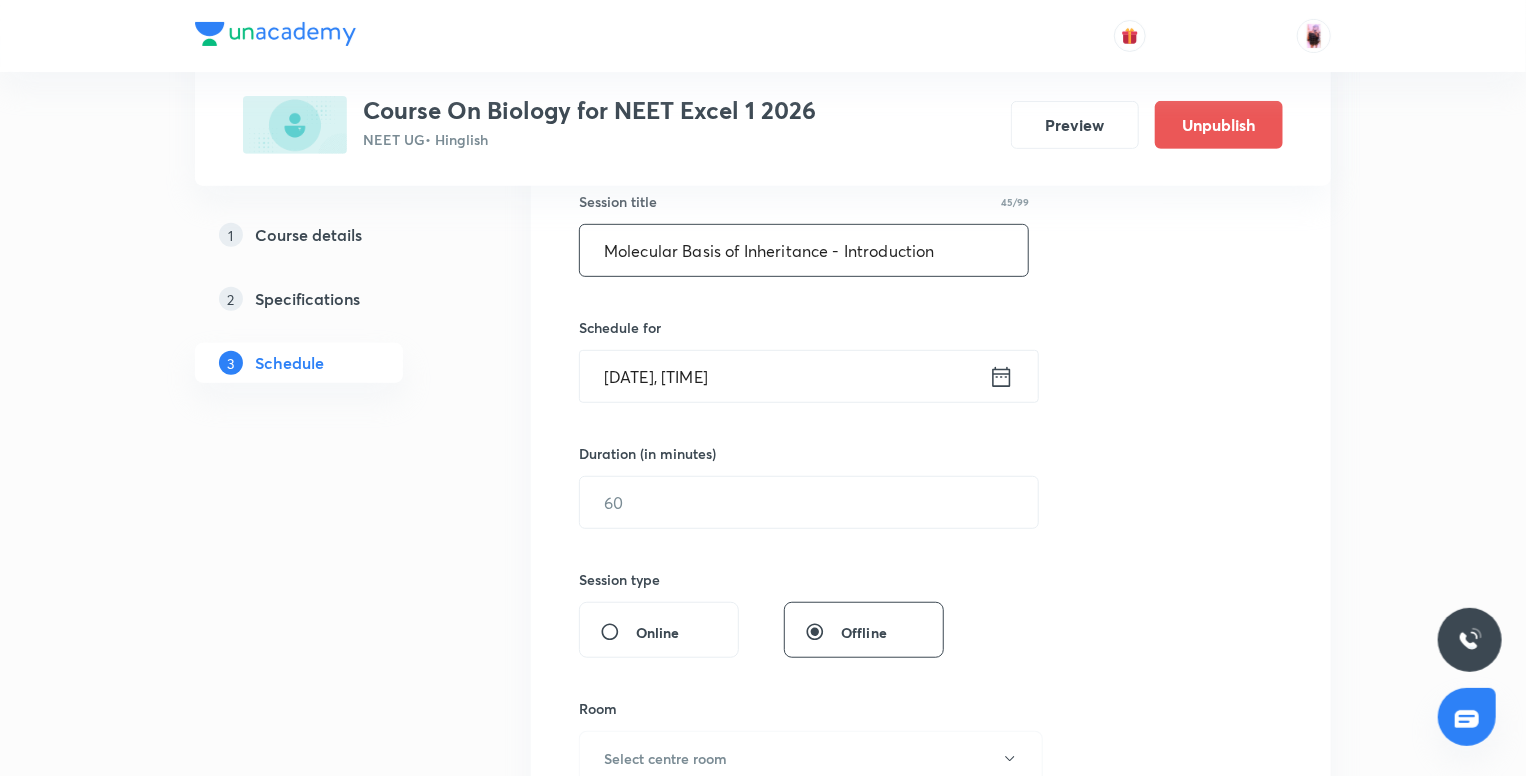 scroll, scrollTop: 376, scrollLeft: 0, axis: vertical 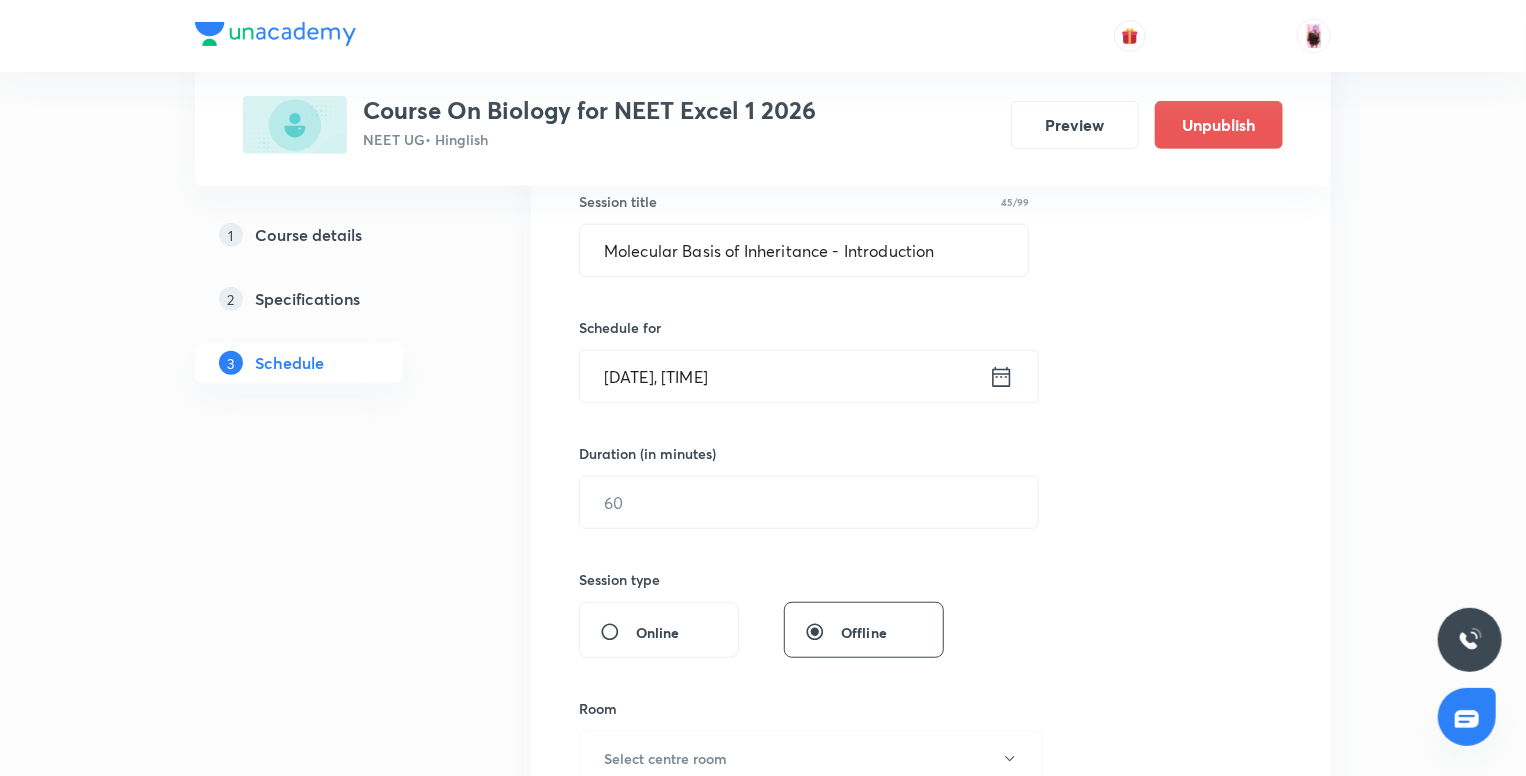click on "Aug 5, 2025, 7:54 PM" at bounding box center (784, 376) 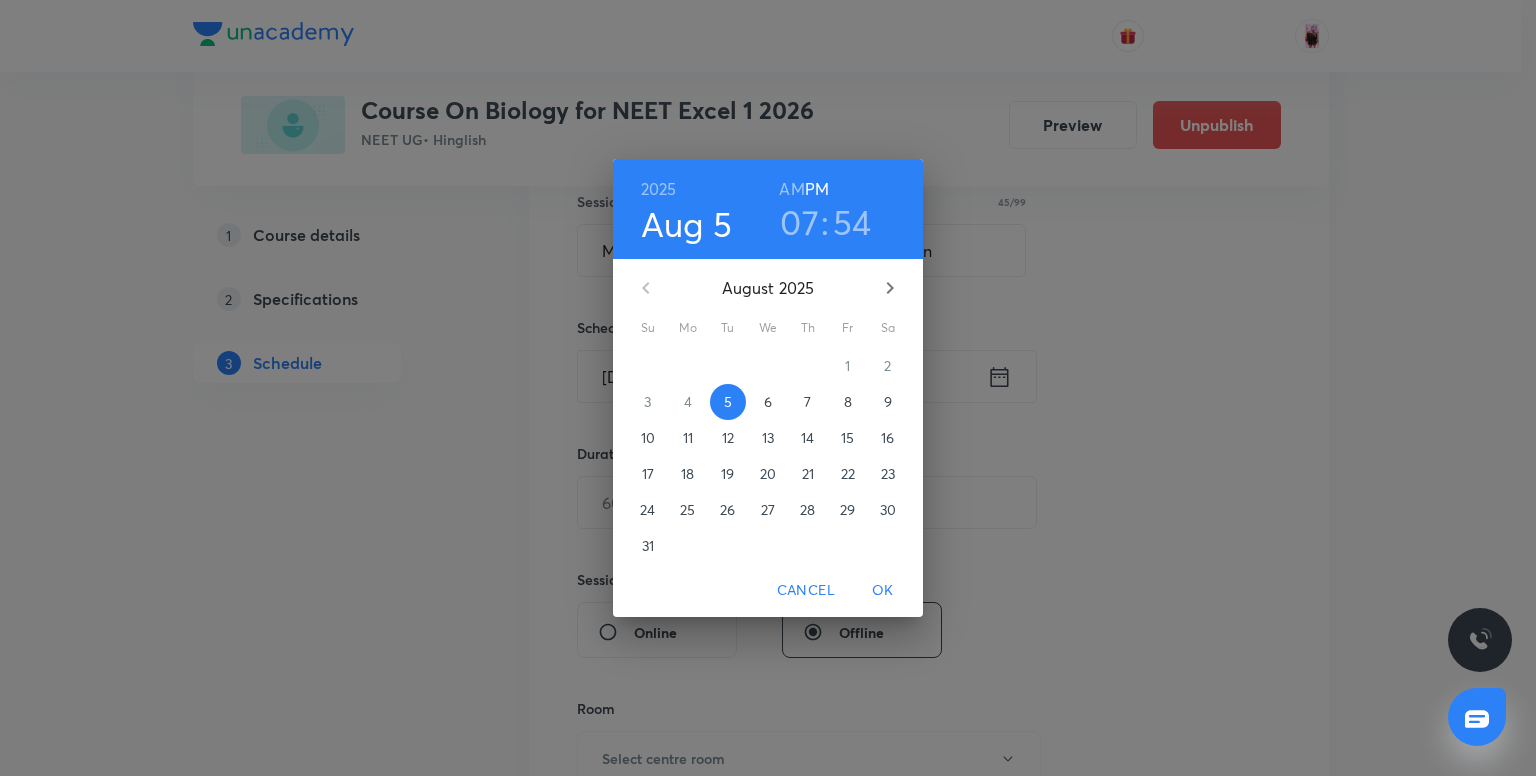 click on "54" at bounding box center (852, 222) 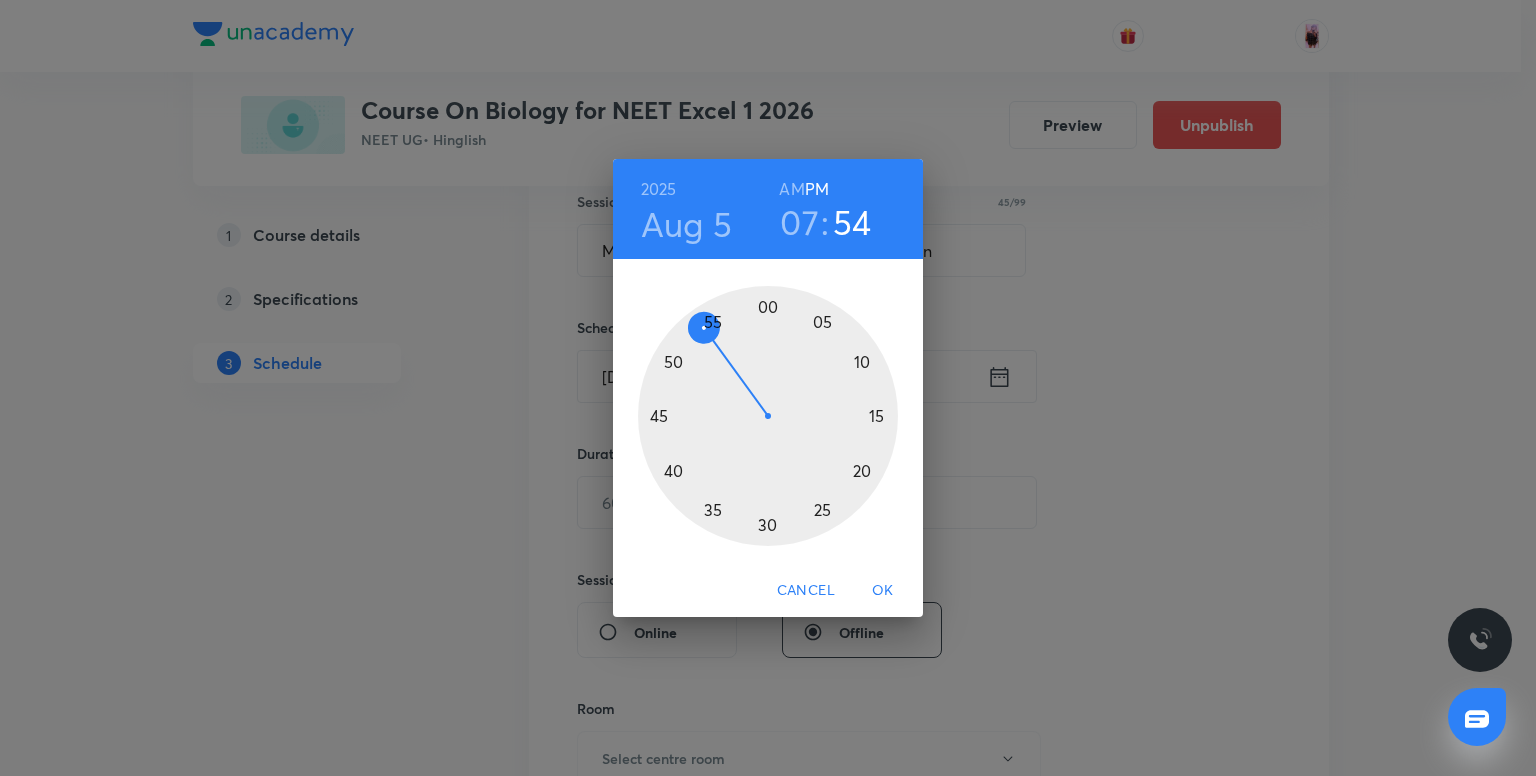 click at bounding box center (768, 416) 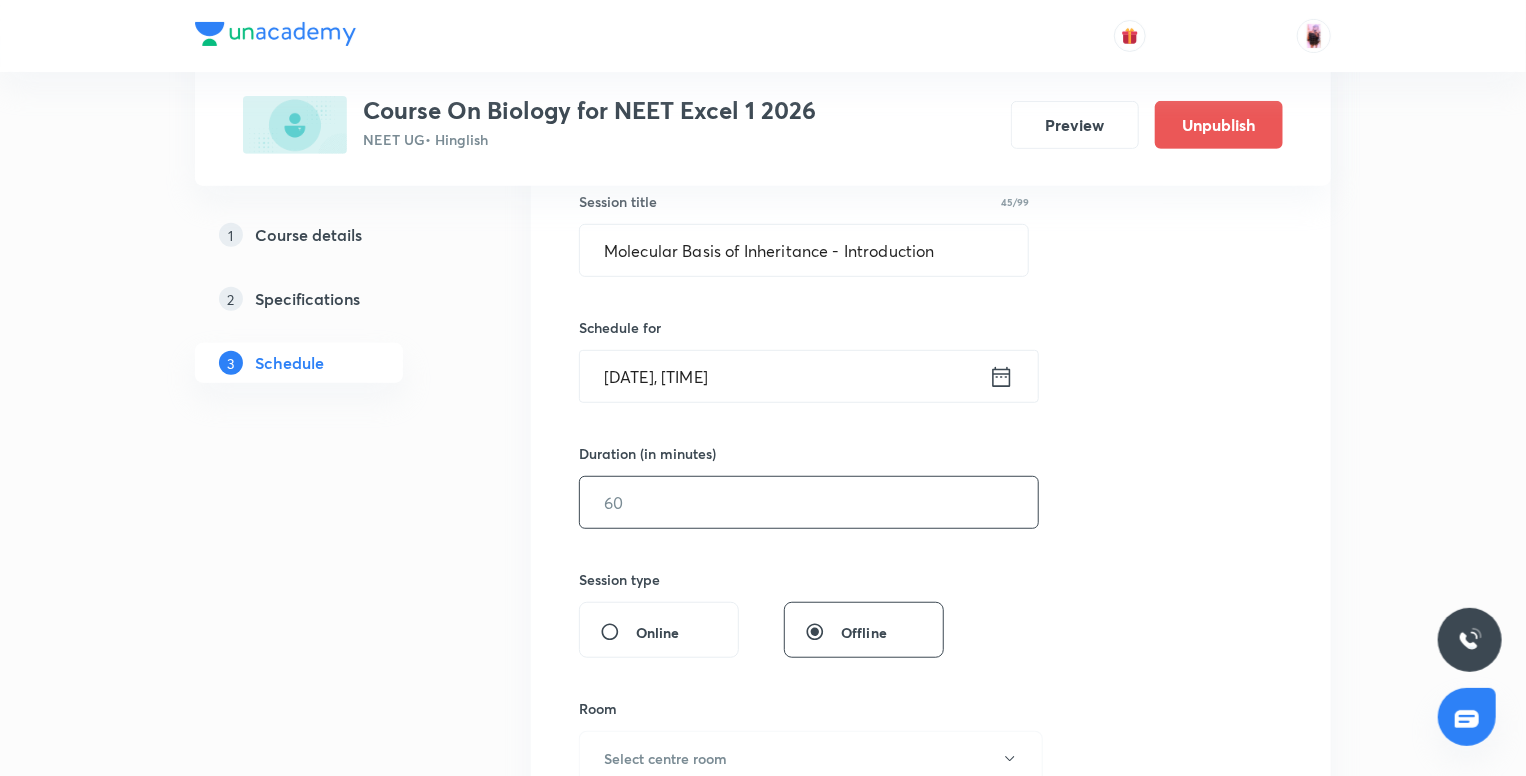 click at bounding box center [809, 502] 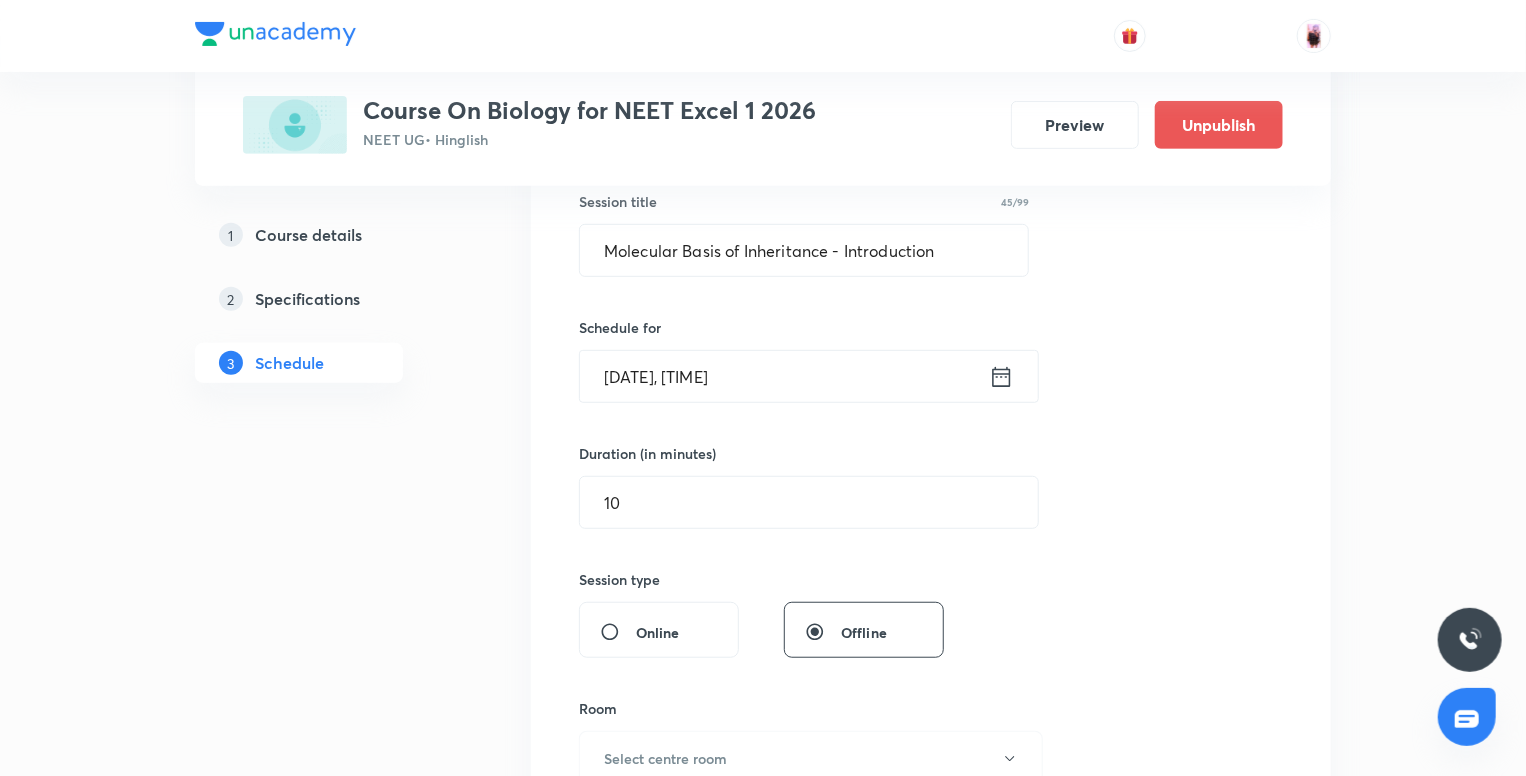 click on "Aug 5, 2025, 7:59 PM" at bounding box center [784, 376] 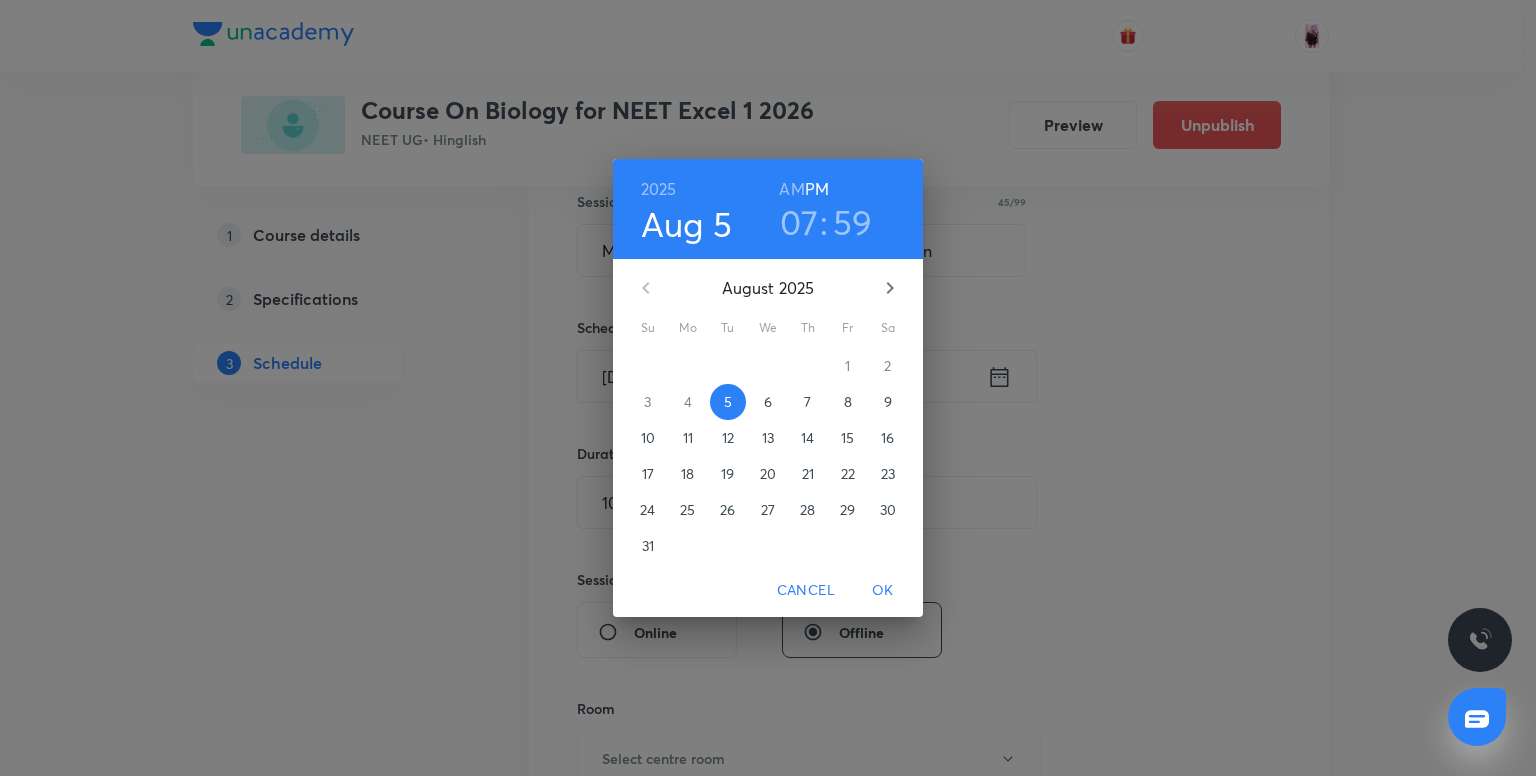 click on "07" at bounding box center (799, 222) 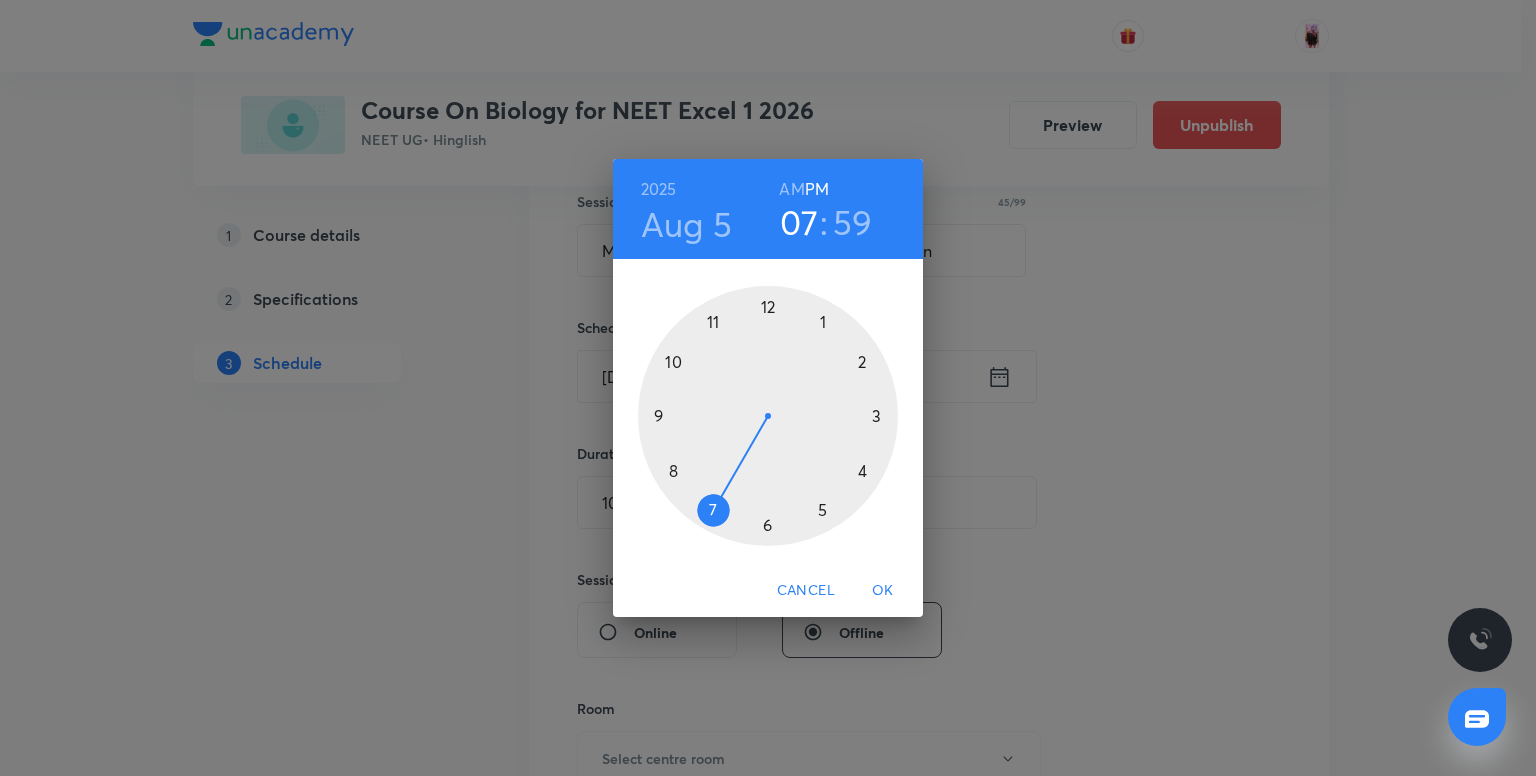 click at bounding box center (768, 416) 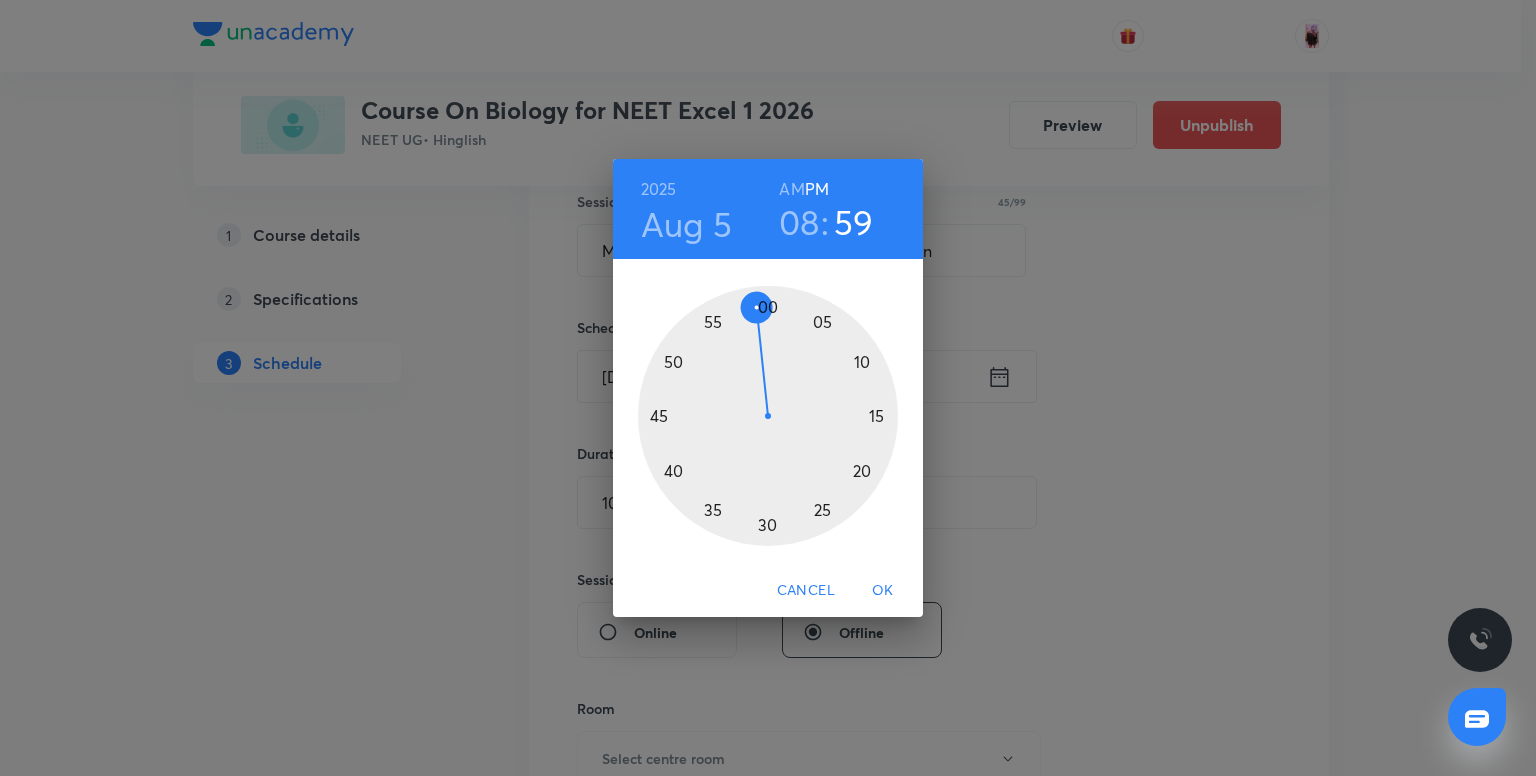 click at bounding box center (768, 416) 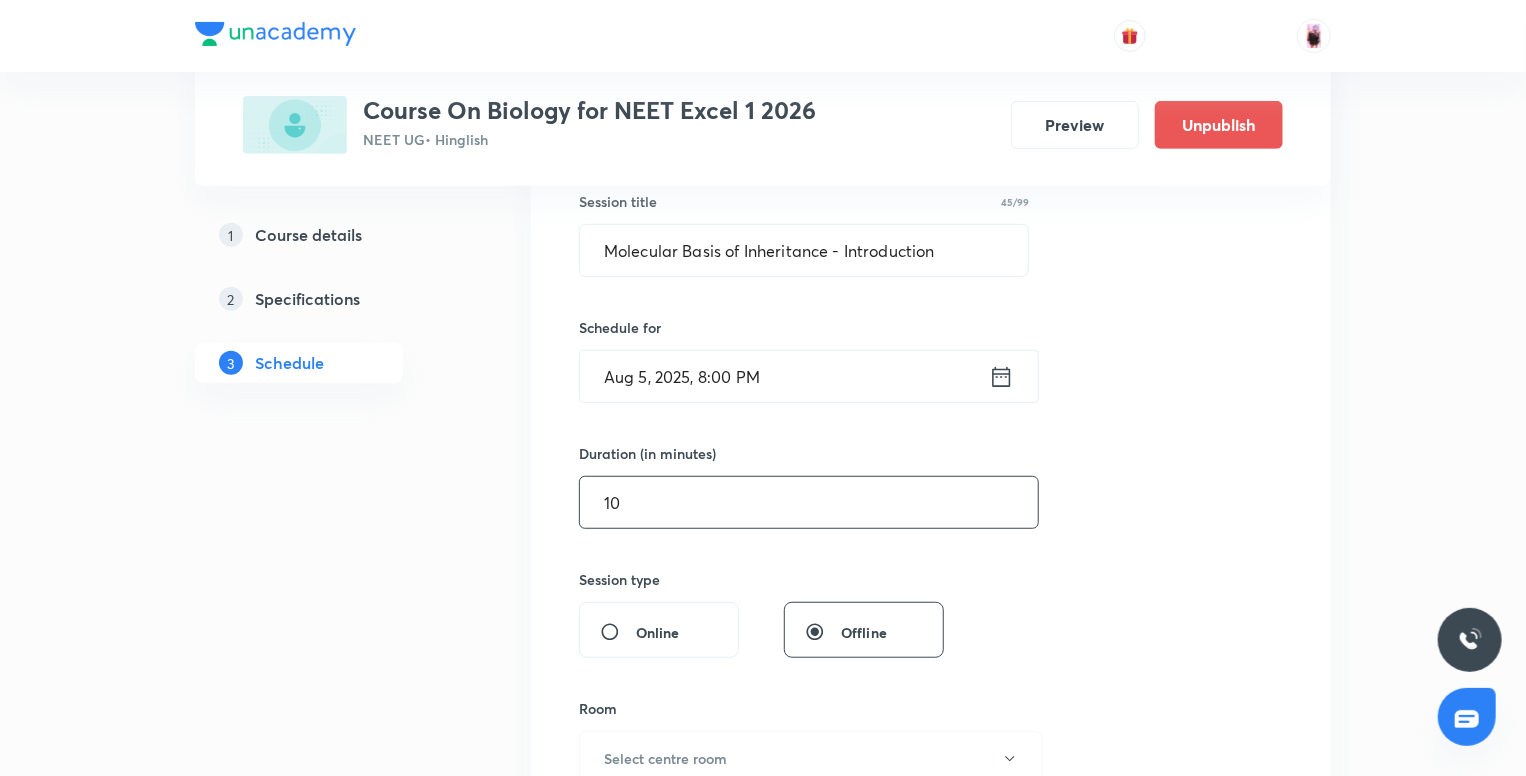 click on "10" at bounding box center (809, 502) 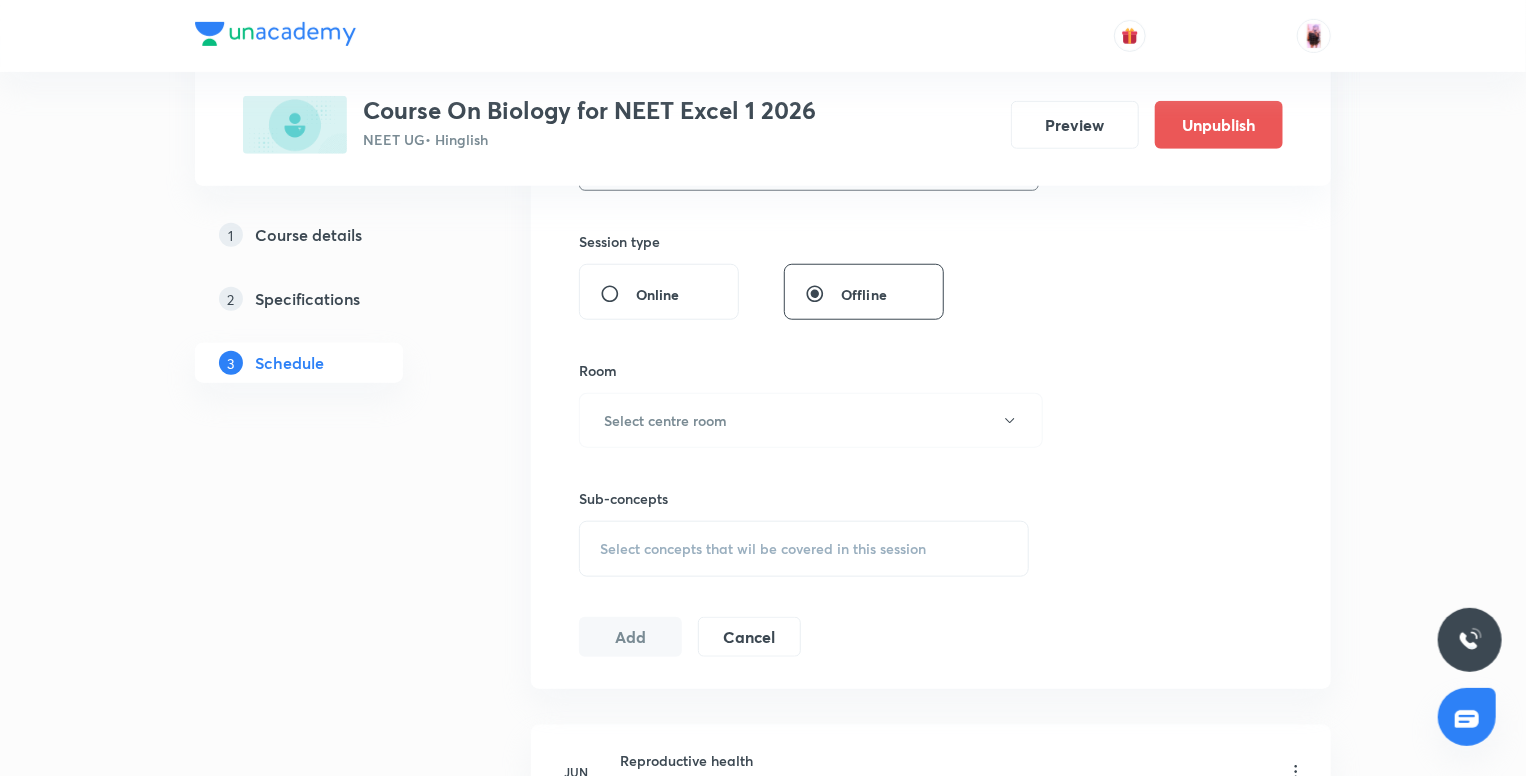 scroll, scrollTop: 718, scrollLeft: 0, axis: vertical 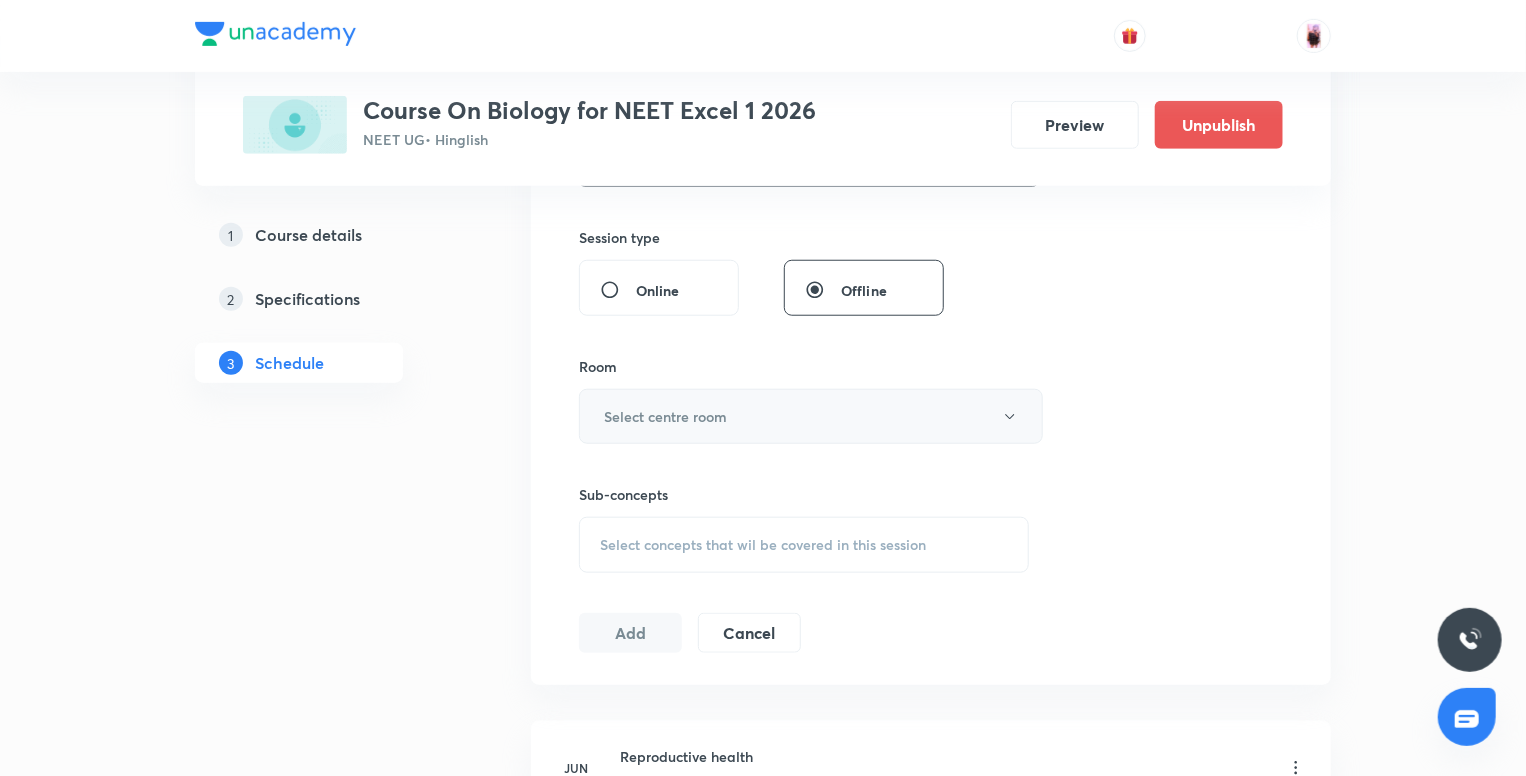 type on "105" 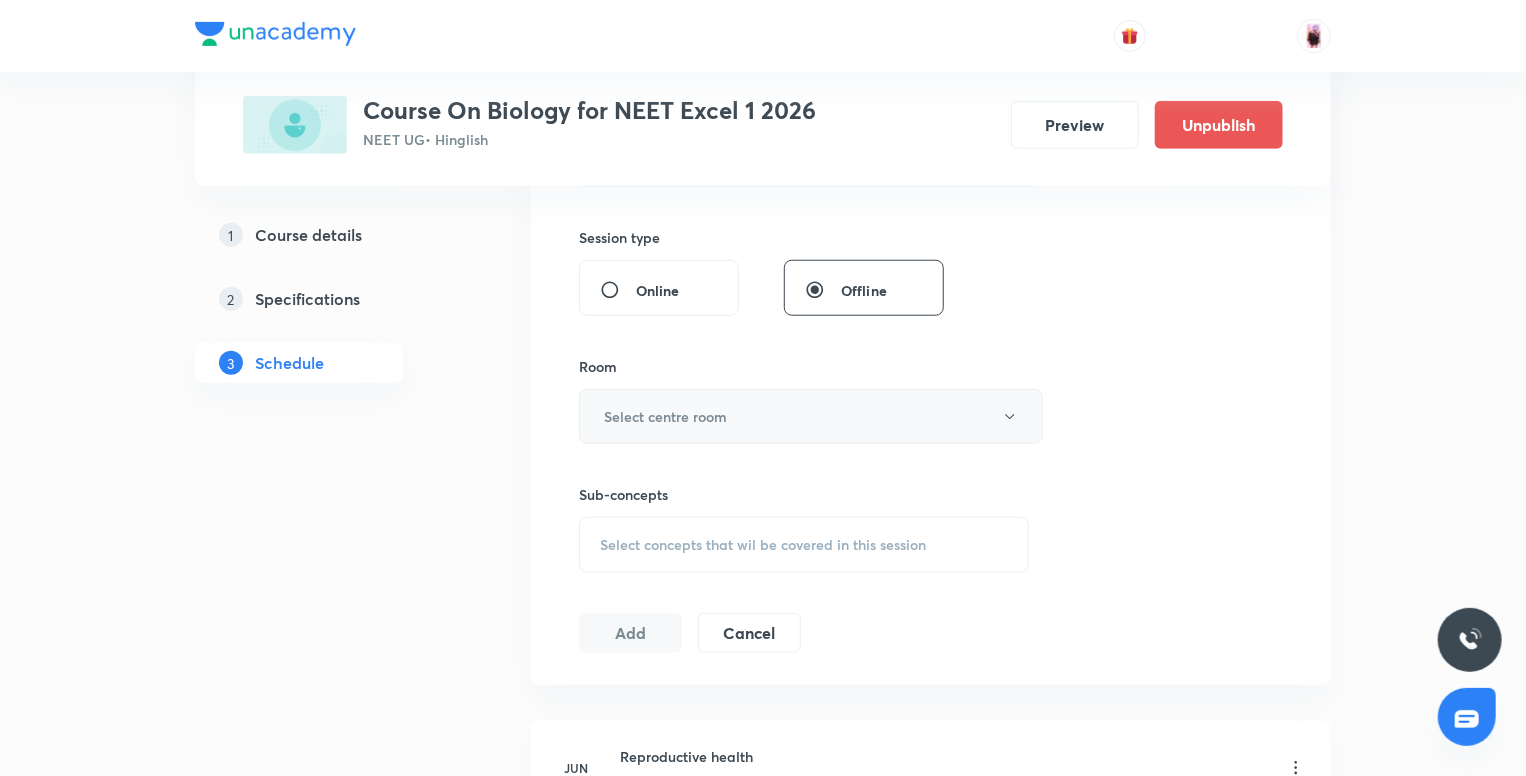 click on "Select centre room" at bounding box center [811, 416] 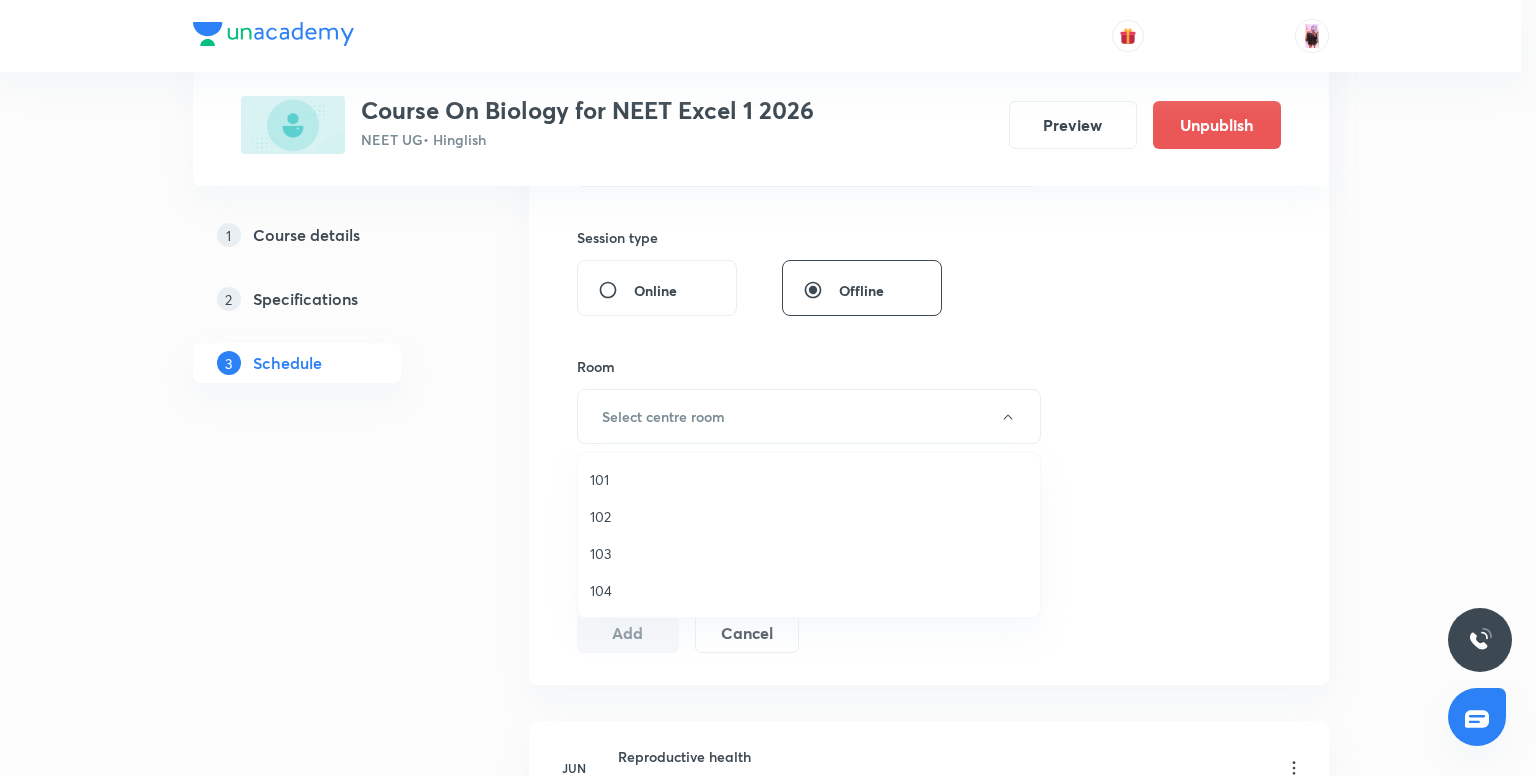 click on "104" at bounding box center [809, 590] 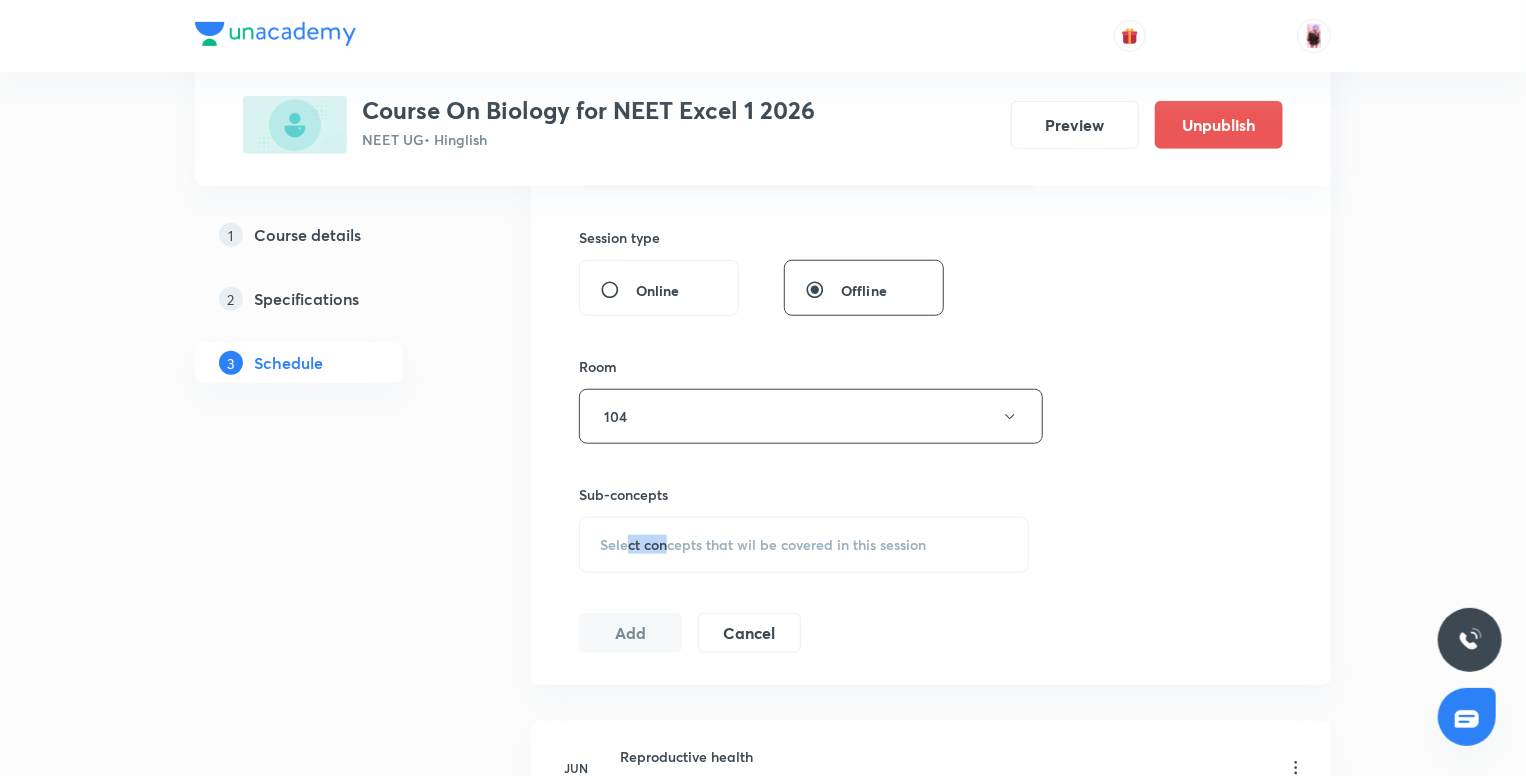 drag, startPoint x: 628, startPoint y: 573, endPoint x: 672, endPoint y: 532, distance: 60.1415 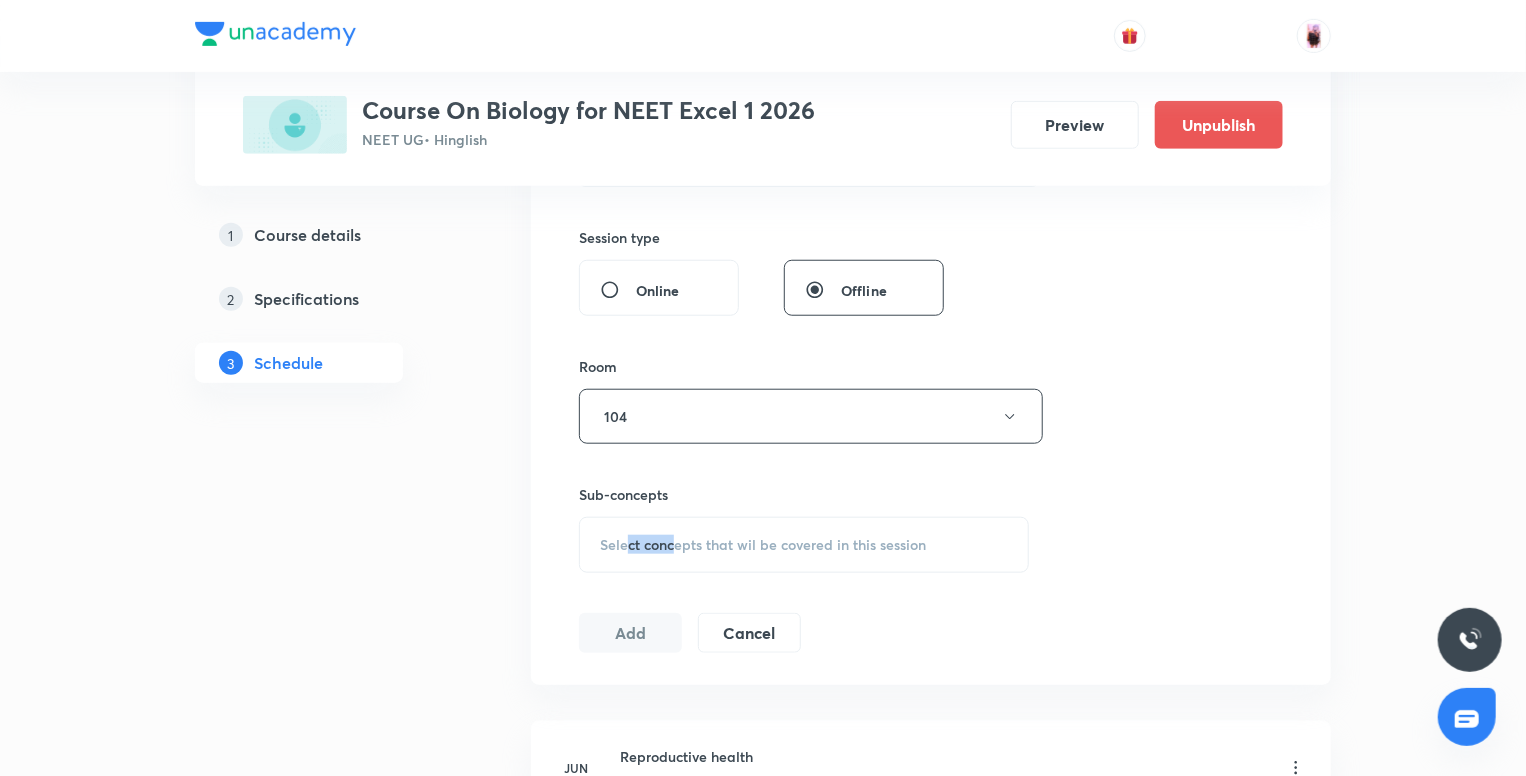 click on "Select concepts that wil be covered in this session" at bounding box center (804, 545) 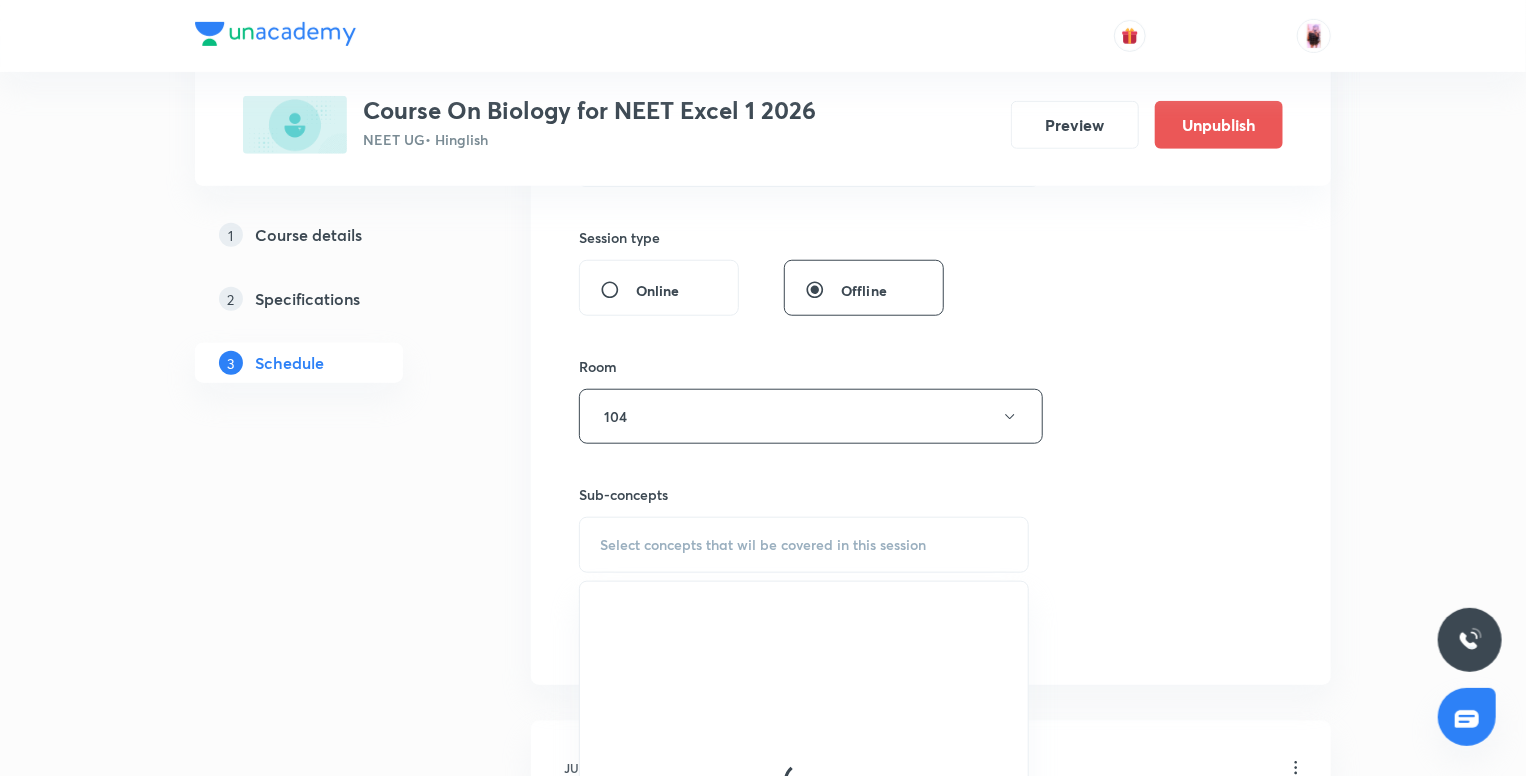 scroll, scrollTop: 864, scrollLeft: 0, axis: vertical 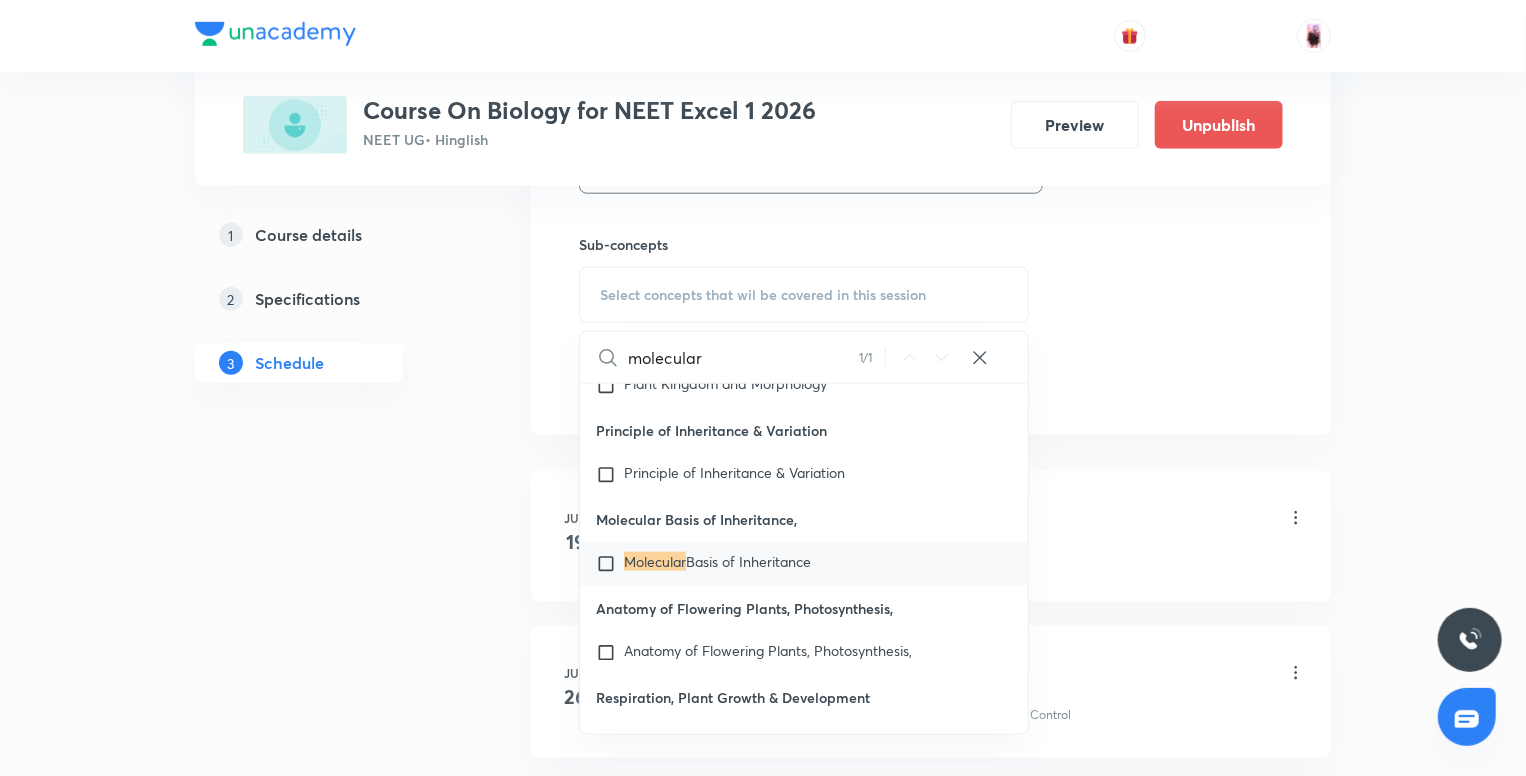 type on "molecular" 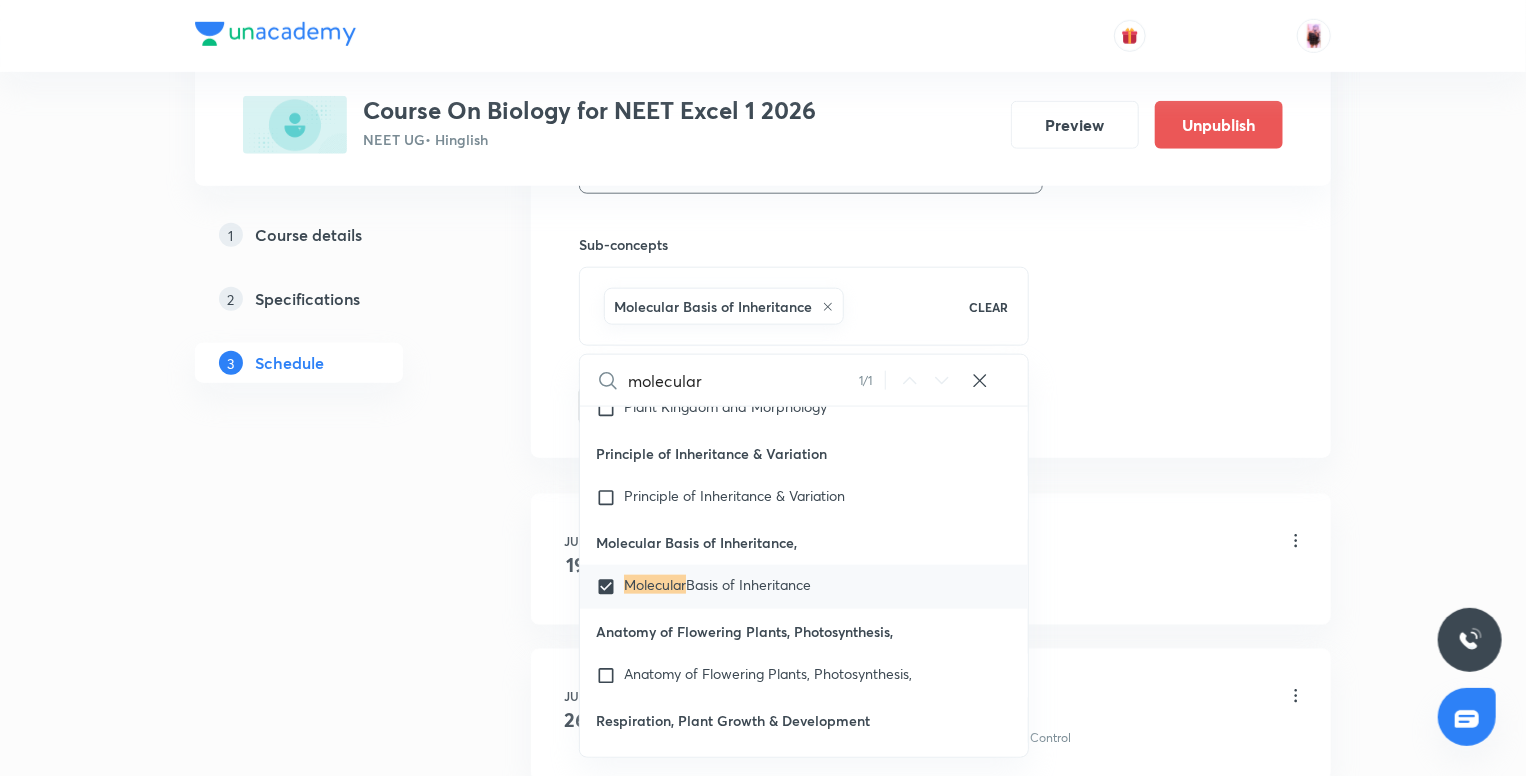 click on "1 Course details 2 Specifications 3 Schedule" at bounding box center [331, 1316] 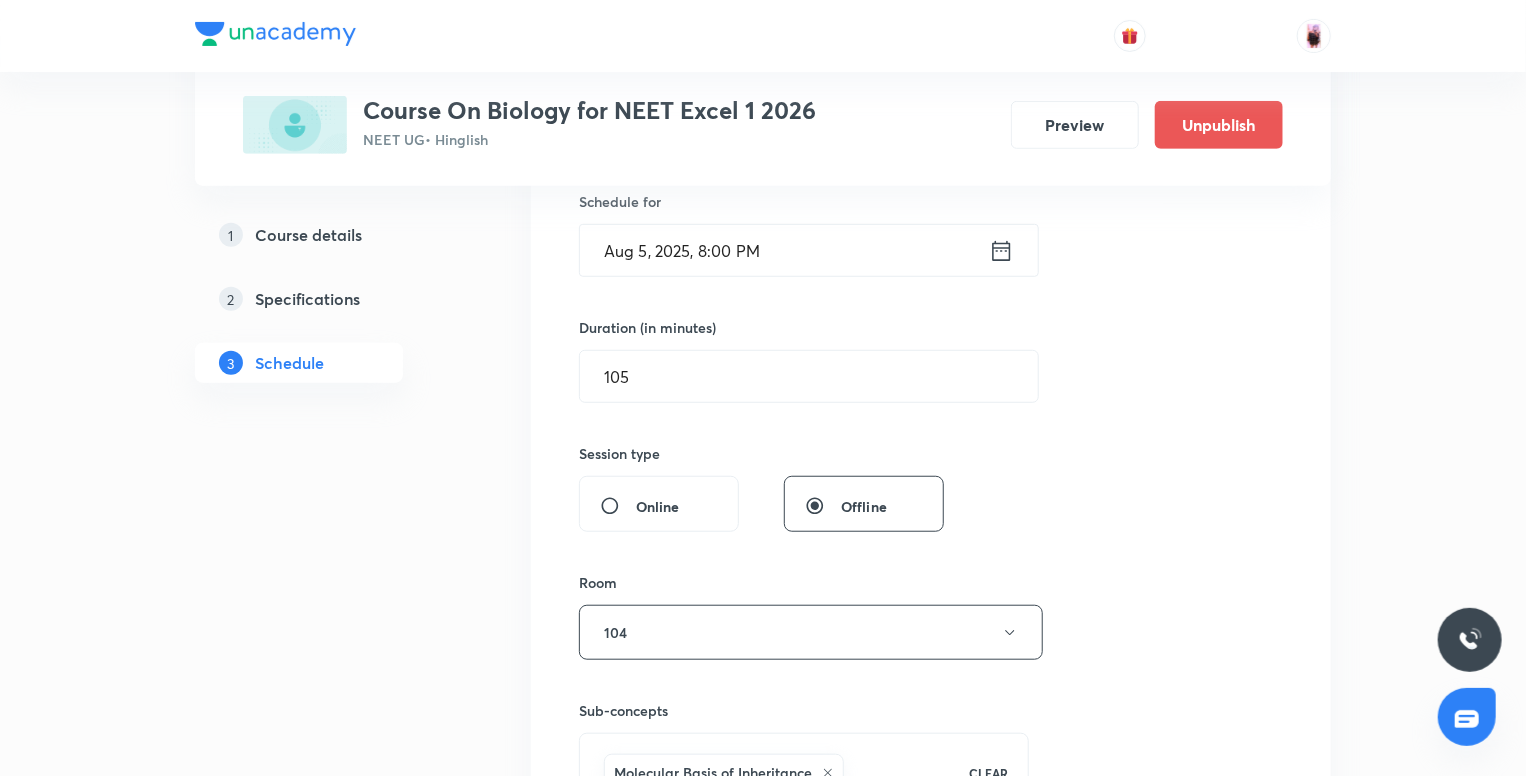 scroll, scrollTop: 500, scrollLeft: 0, axis: vertical 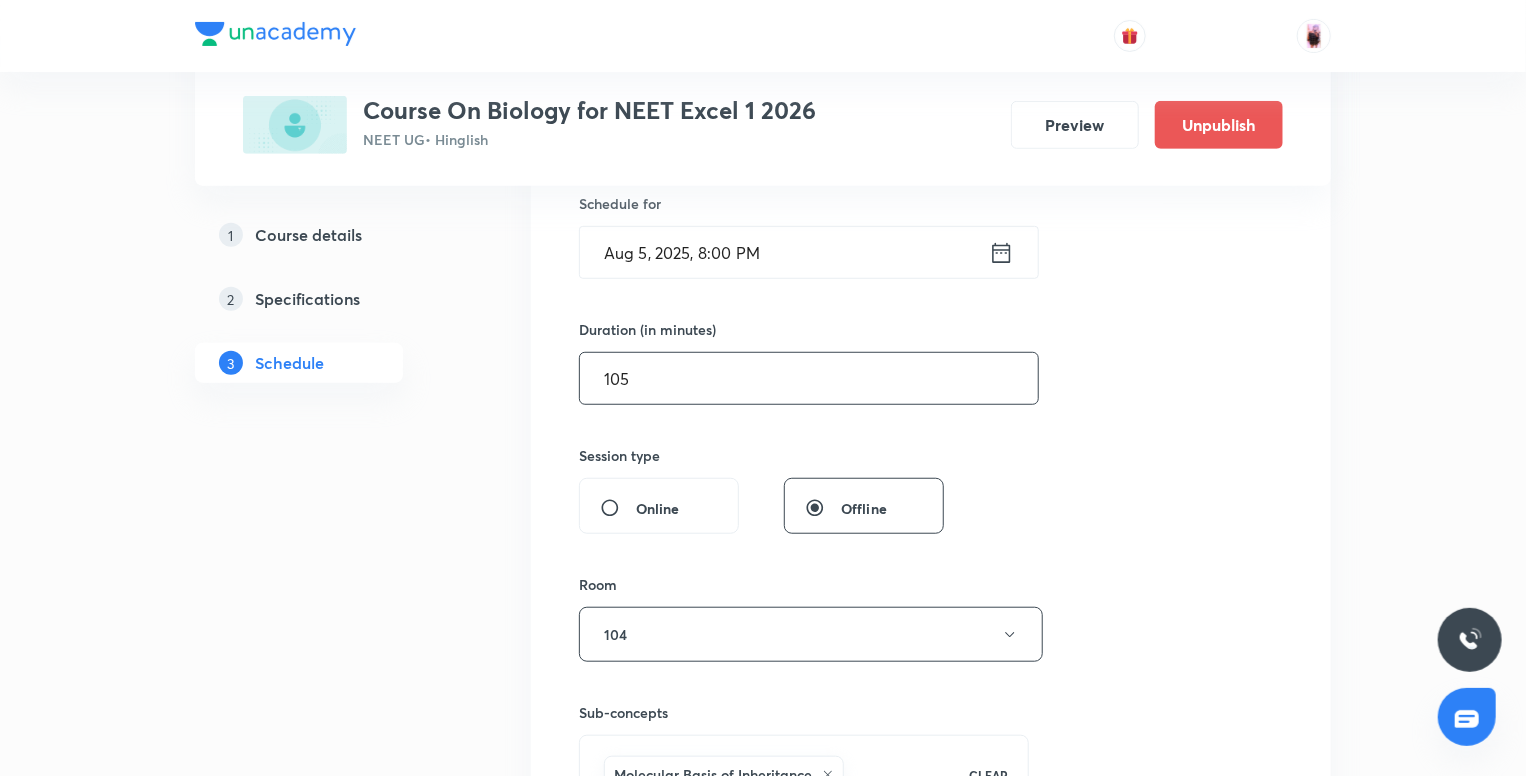 click on "105" at bounding box center (809, 378) 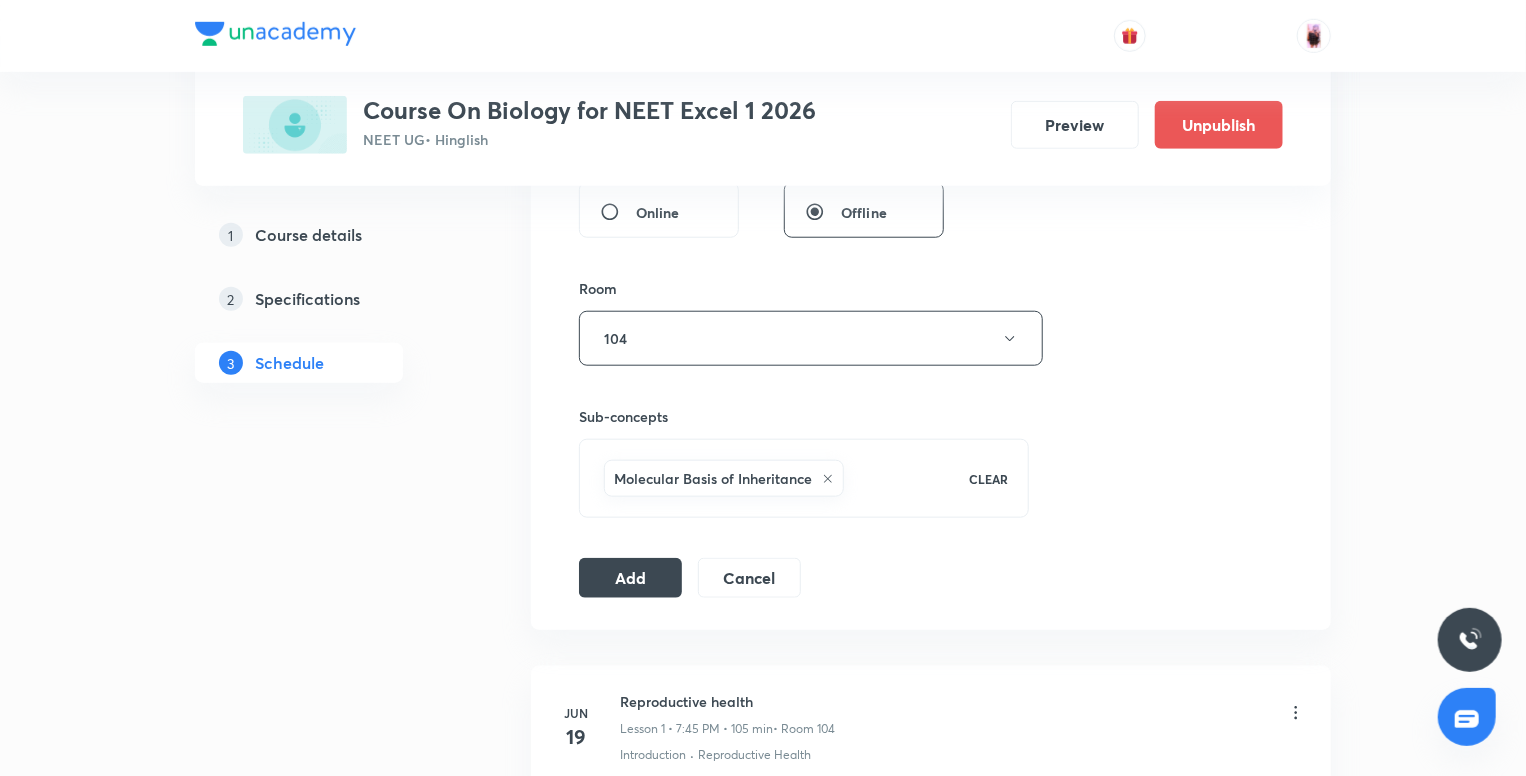scroll, scrollTop: 800, scrollLeft: 0, axis: vertical 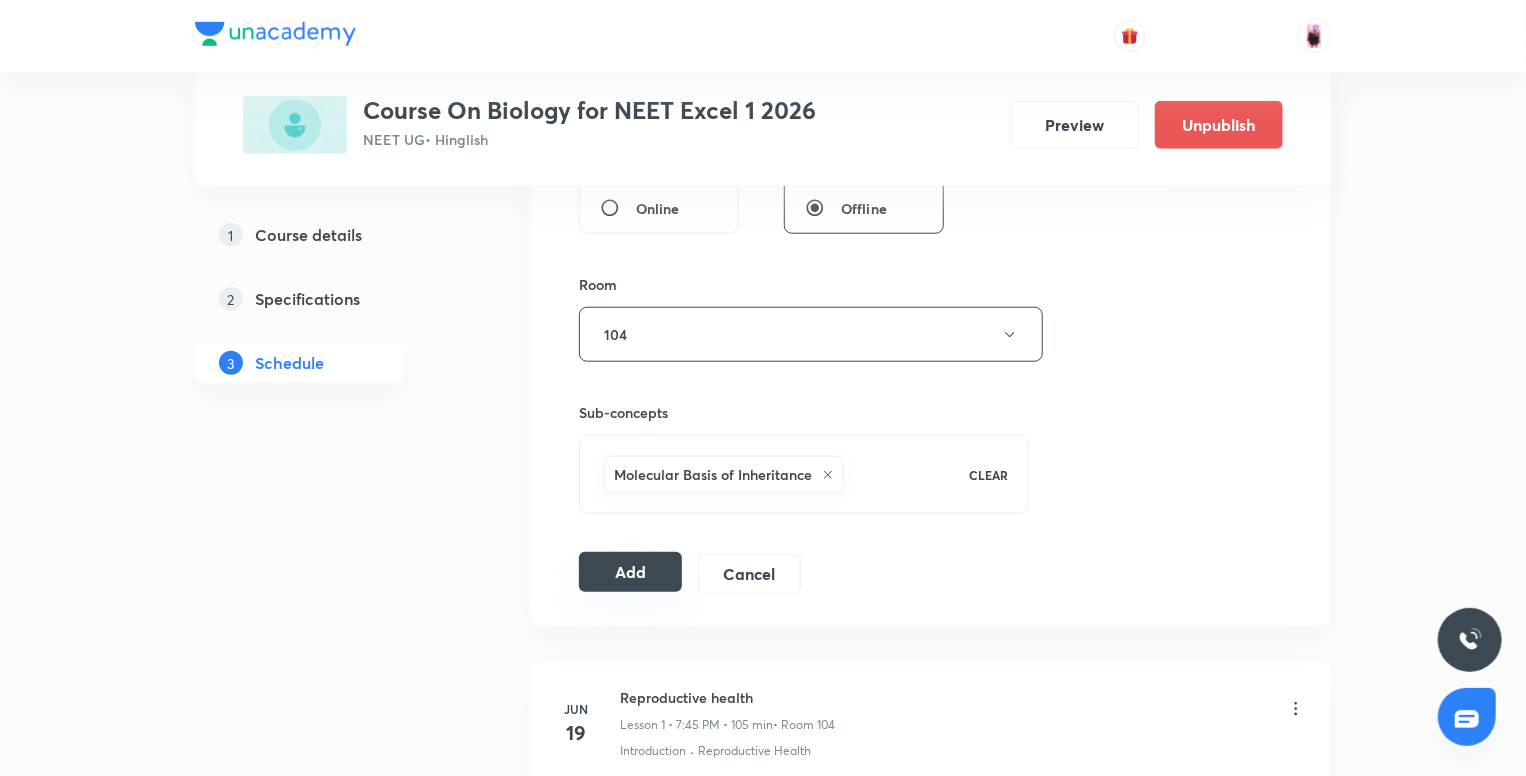 type on "90" 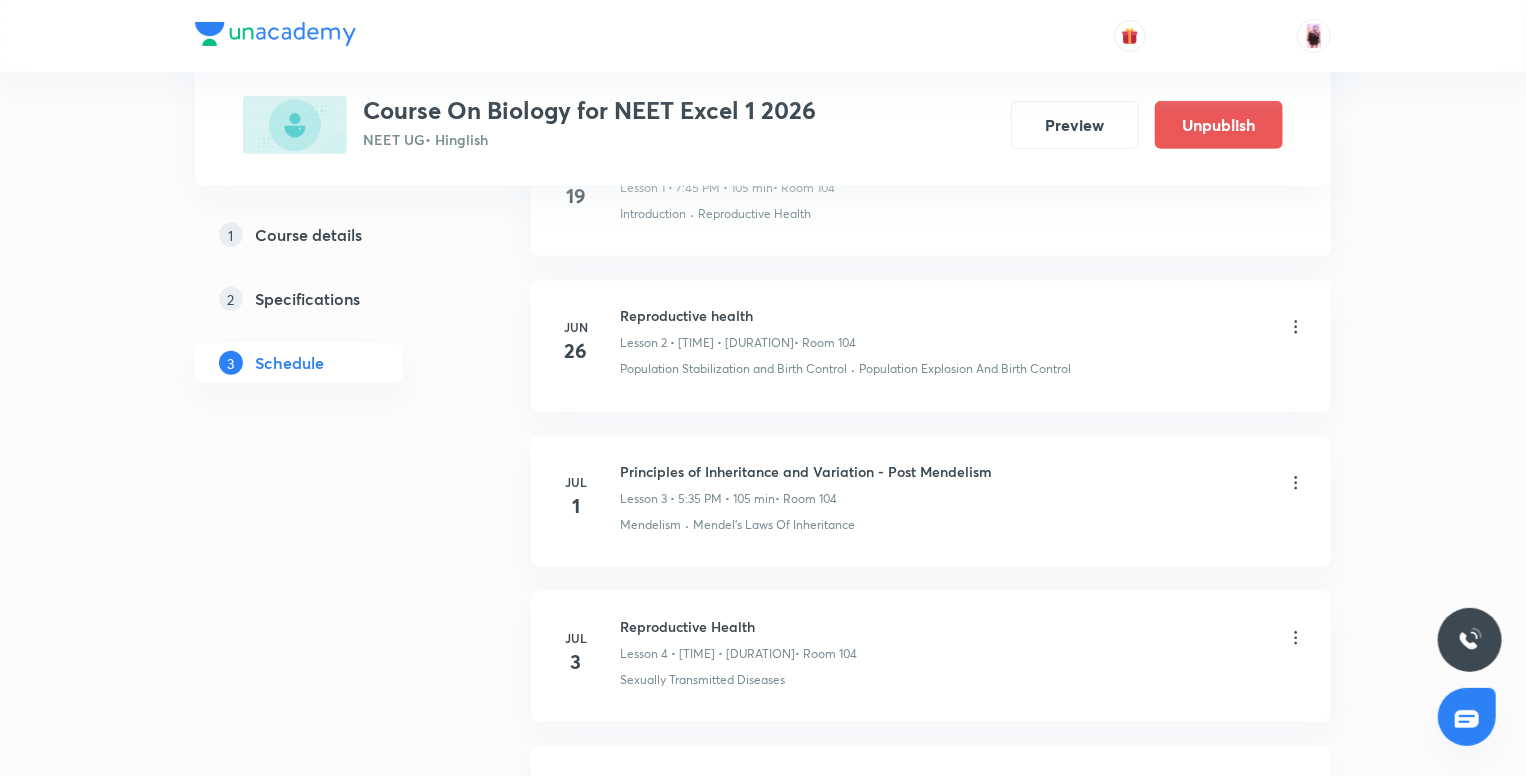 scroll, scrollTop: 0, scrollLeft: 0, axis: both 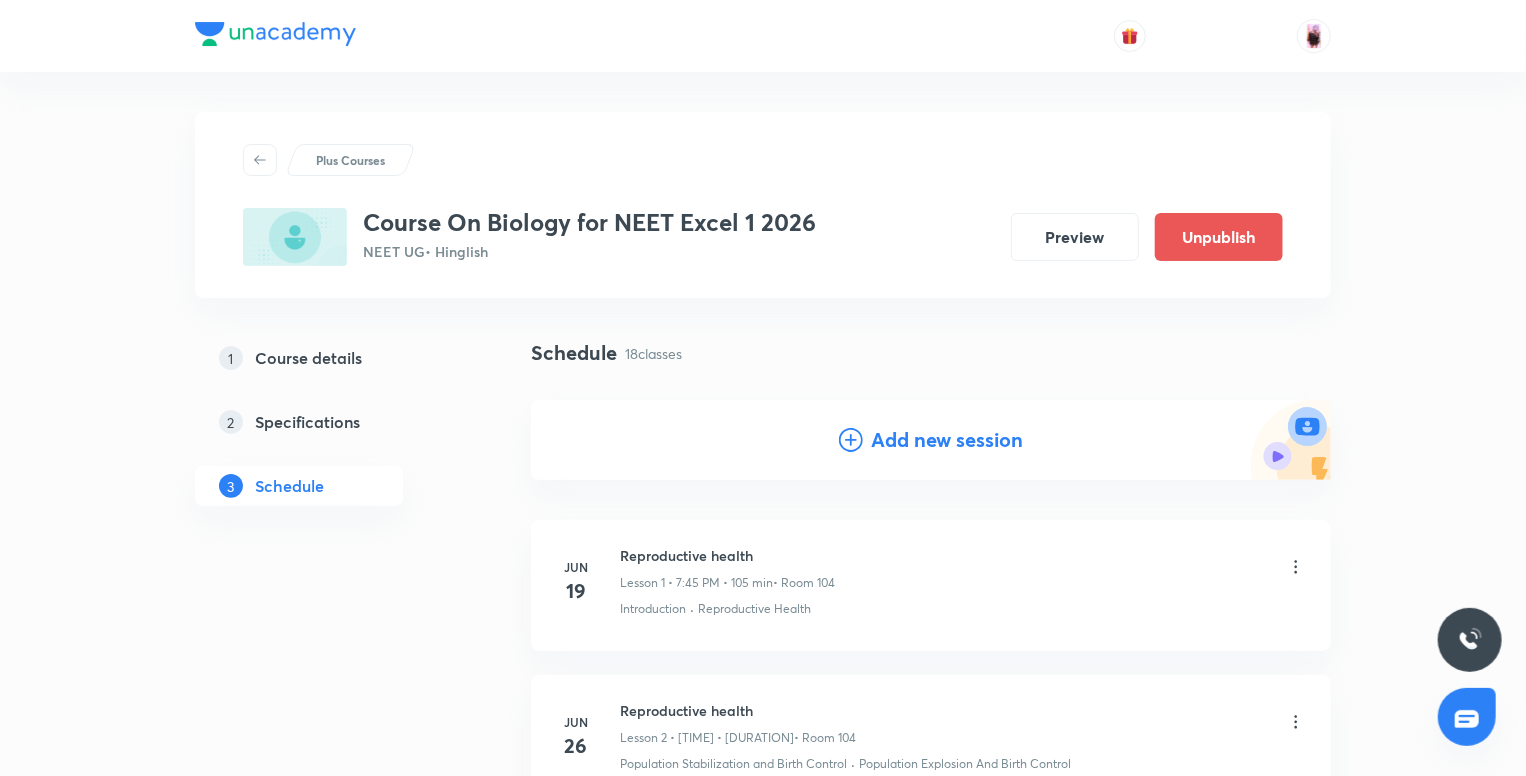 click on "Reproductive health Lesson 1 • 7:45 PM • 105 min  • Room 104" at bounding box center [727, 568] 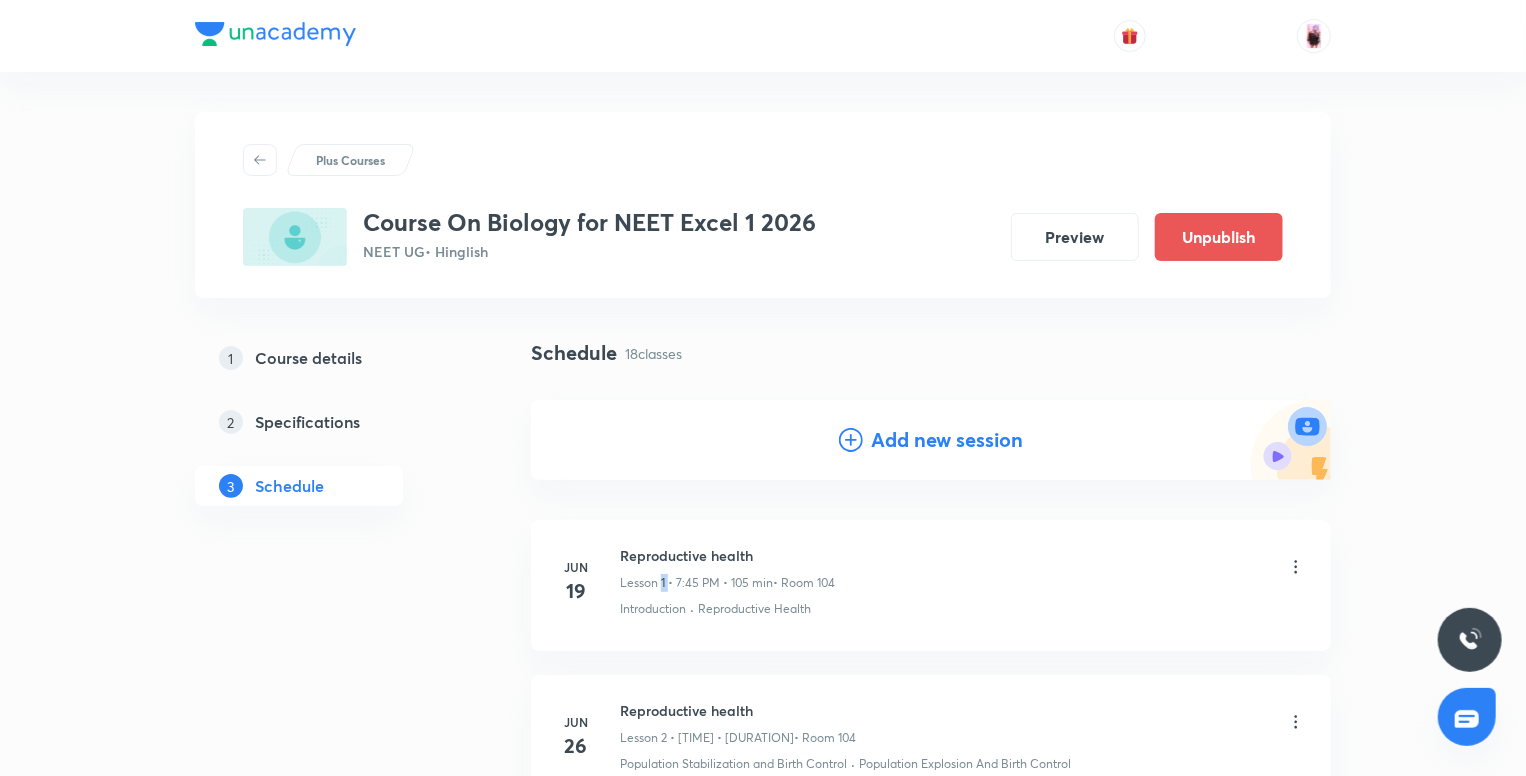 click on "Reproductive health Lesson 1 • 7:45 PM • 105 min  • Room 104" at bounding box center (727, 568) 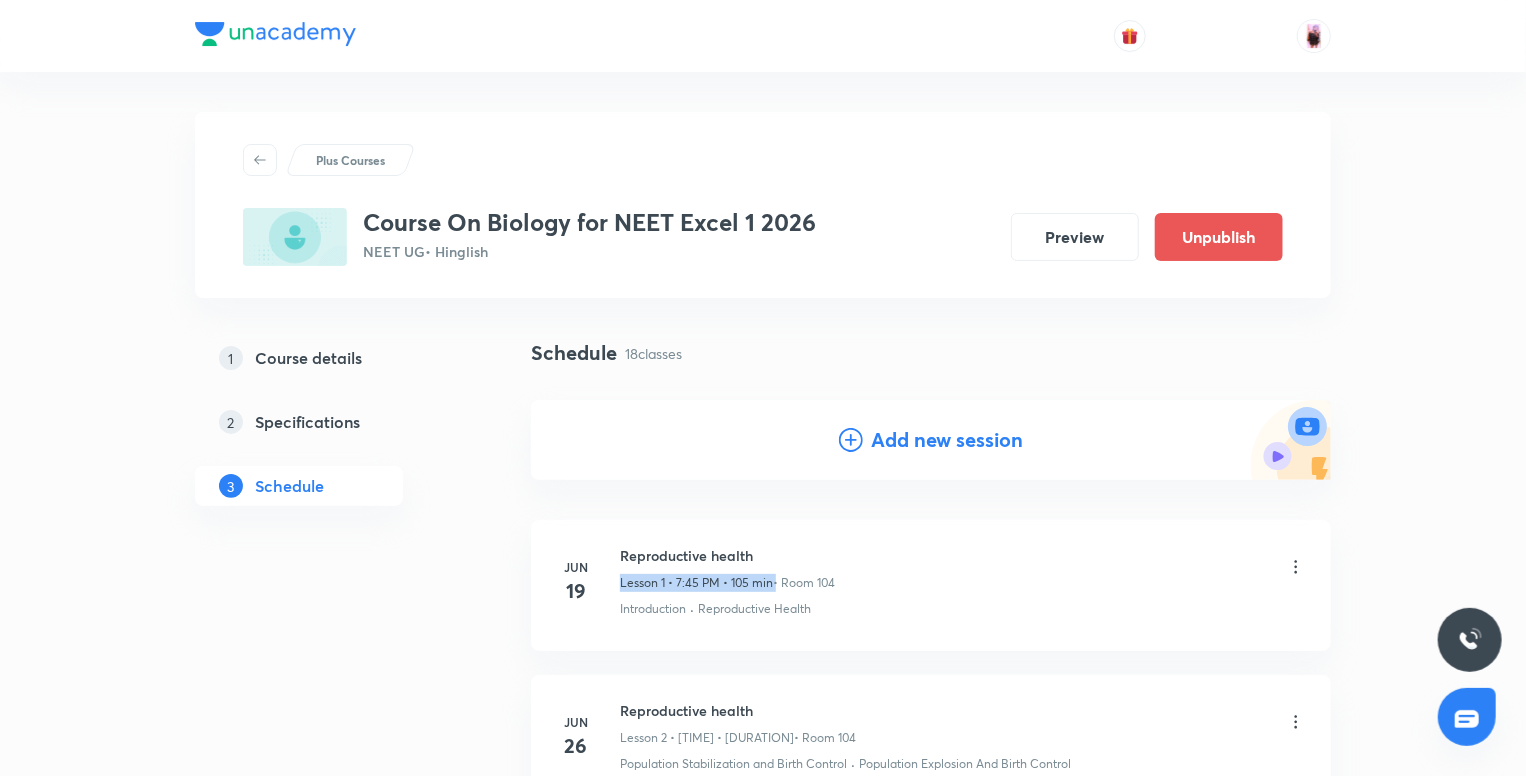 click on "Reproductive health Lesson 1 • 7:45 PM • 105 min  • Room 104" at bounding box center (727, 568) 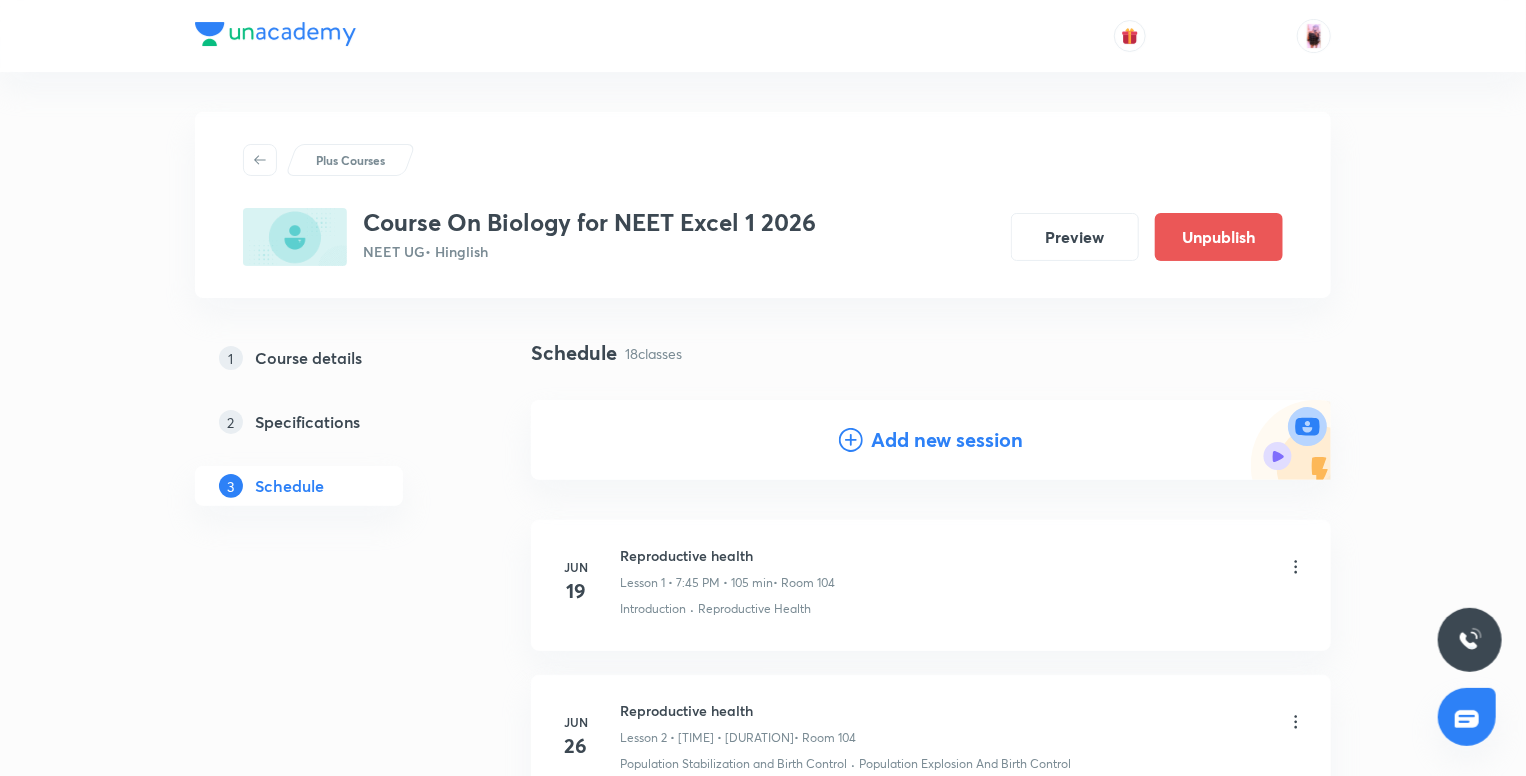 click on "Reproductive health" at bounding box center (727, 555) 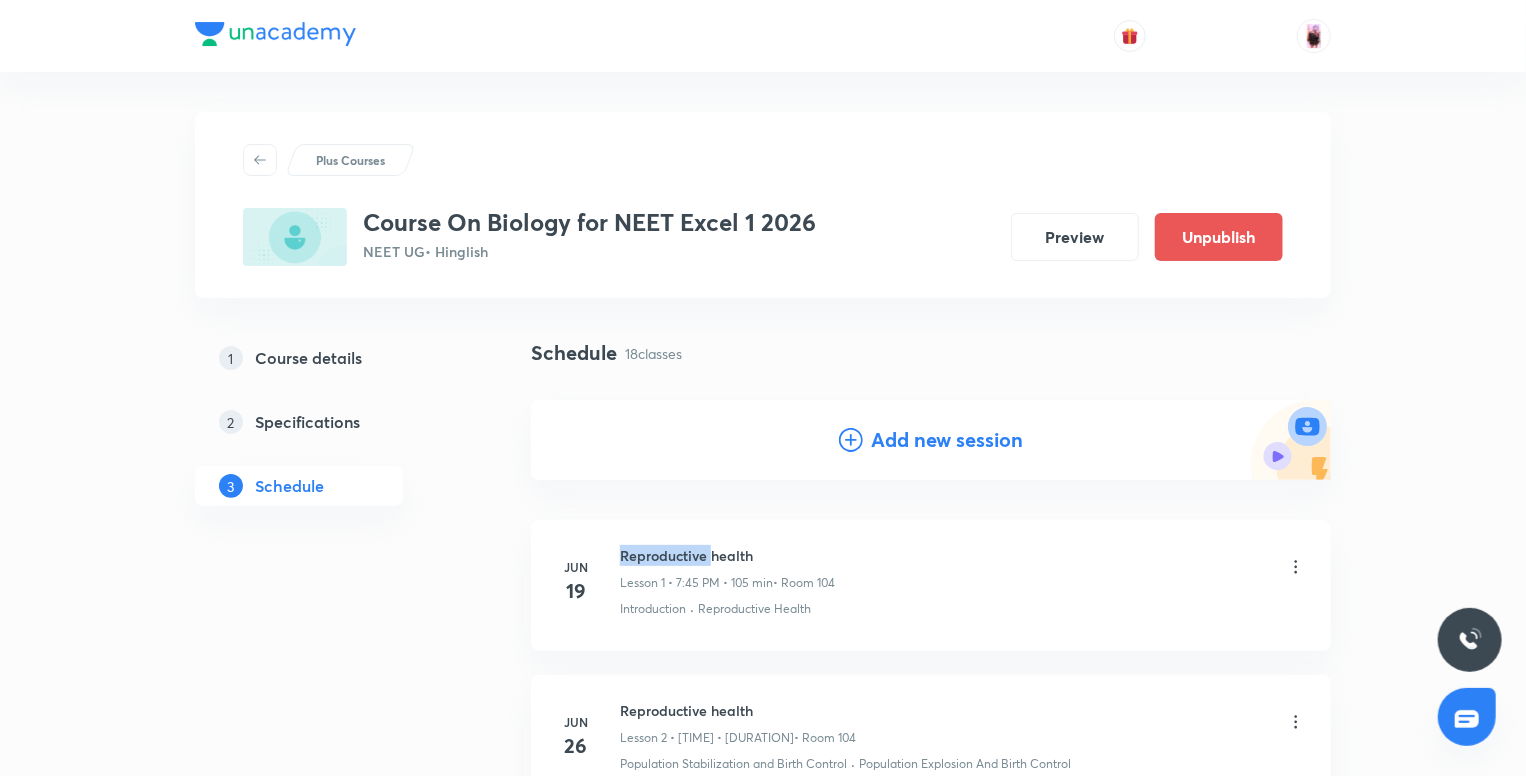 click on "Reproductive health" at bounding box center (727, 555) 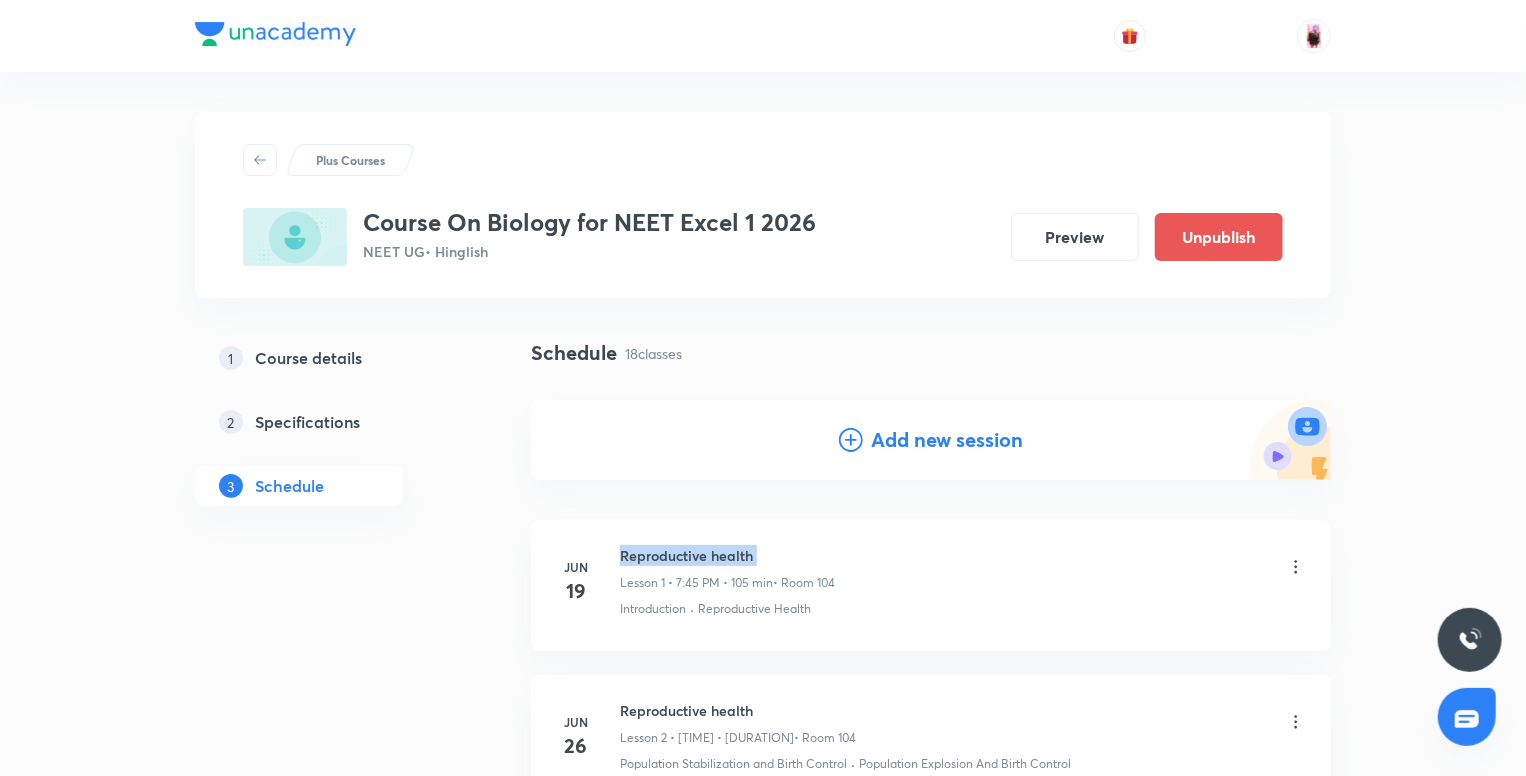 click on "Reproductive health" at bounding box center (727, 555) 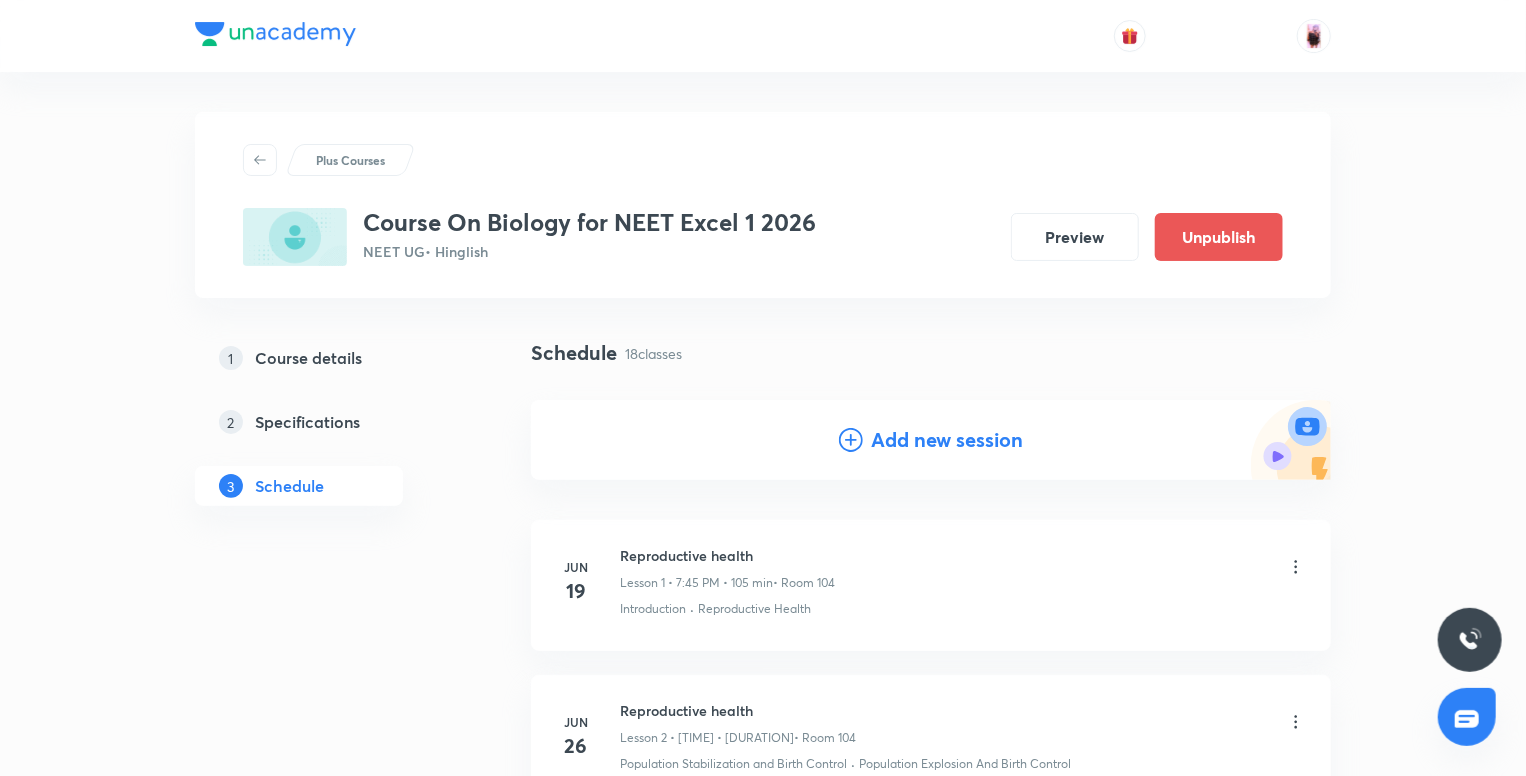 click on "Reproductive health" at bounding box center (727, 555) 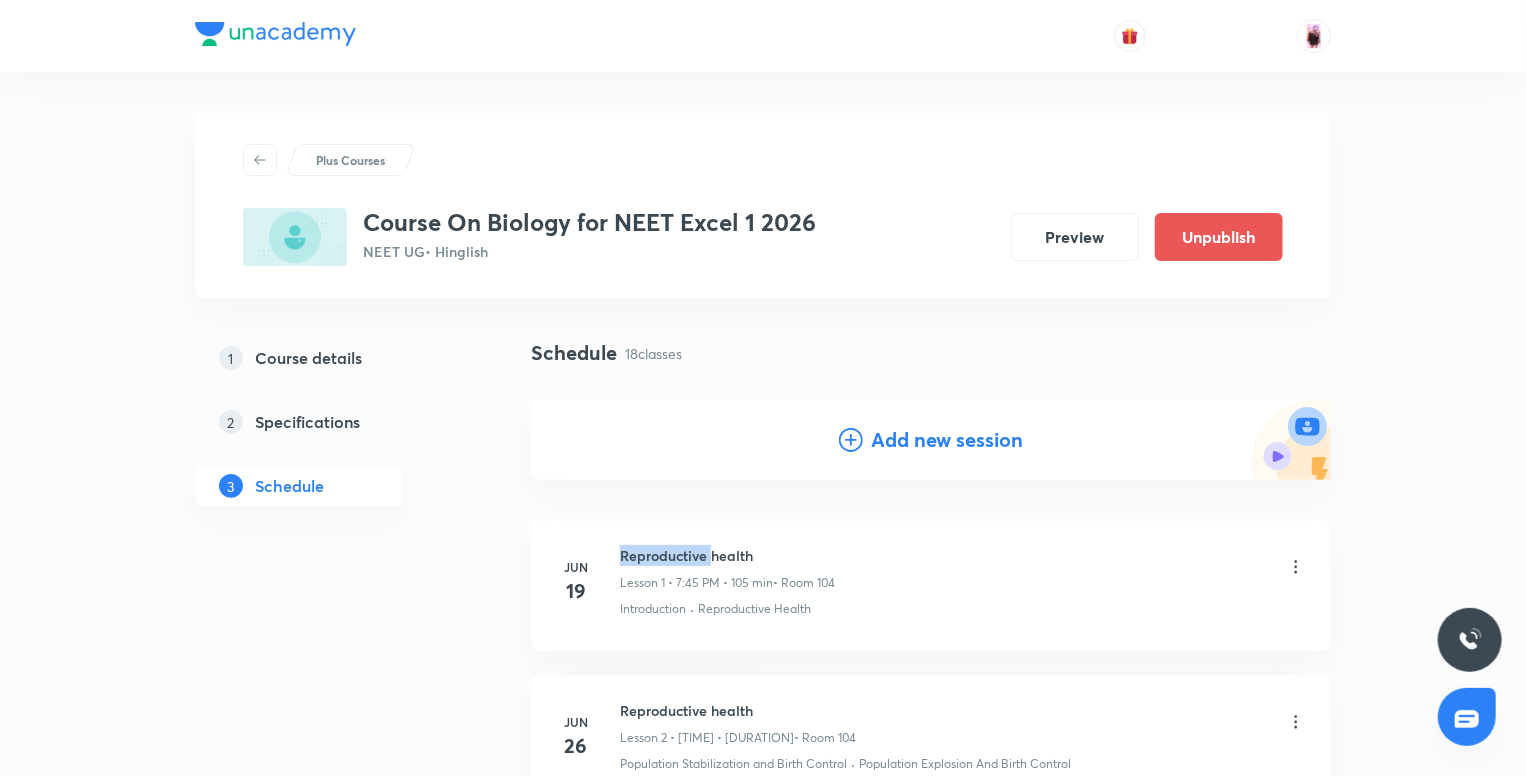 click on "Reproductive health" at bounding box center [727, 555] 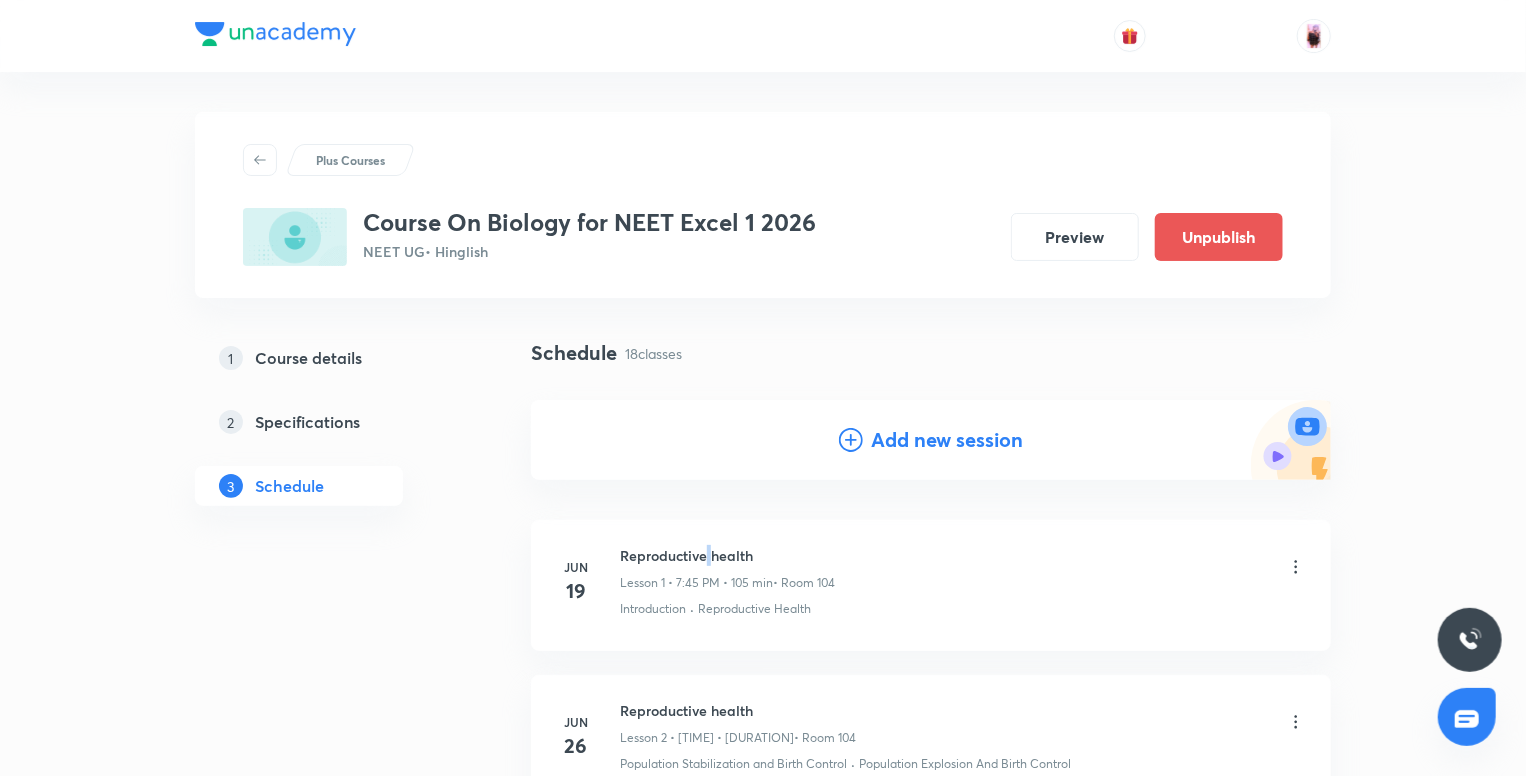 click on "Reproductive health" at bounding box center (727, 555) 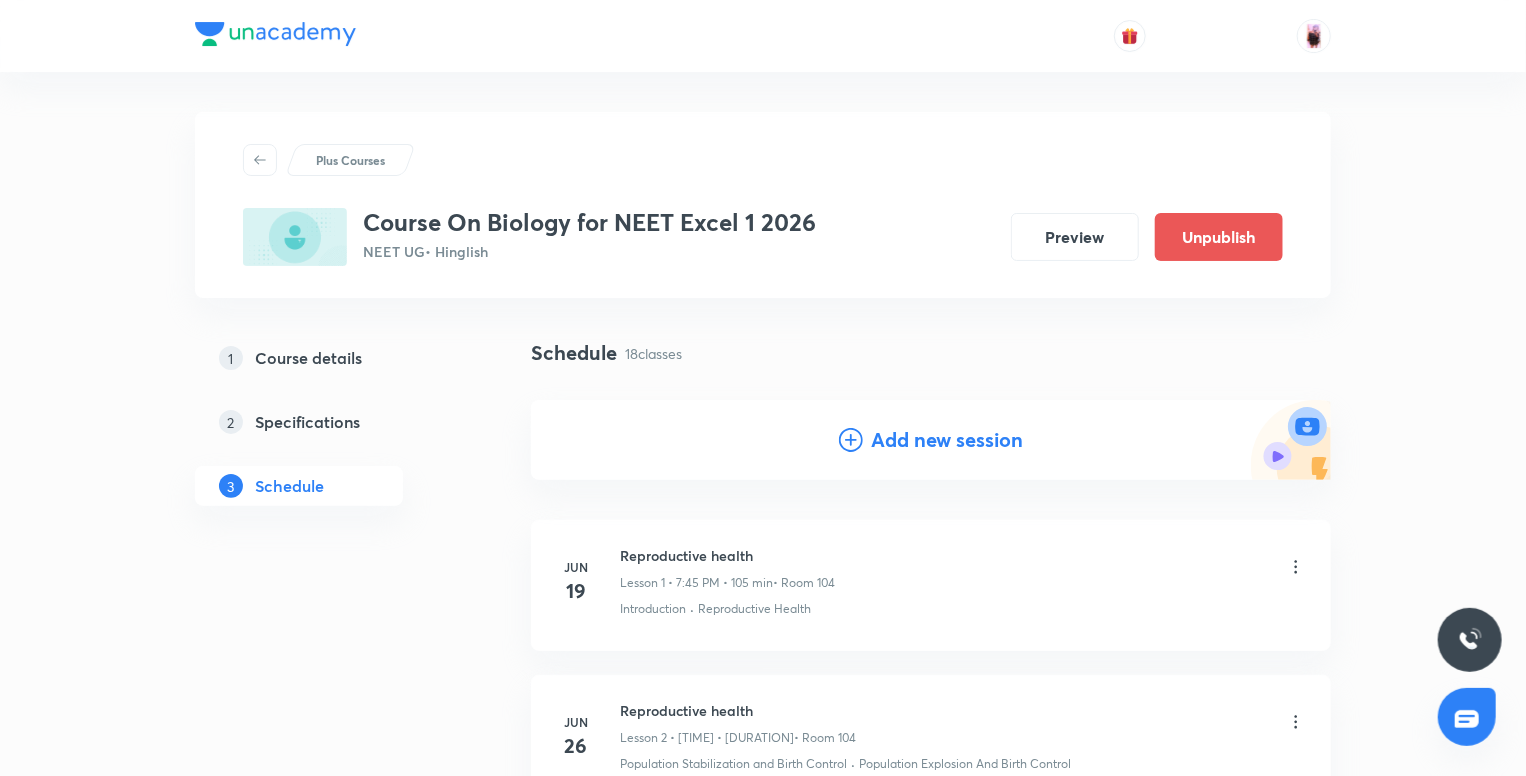 click on "Reproductive health" at bounding box center [727, 555] 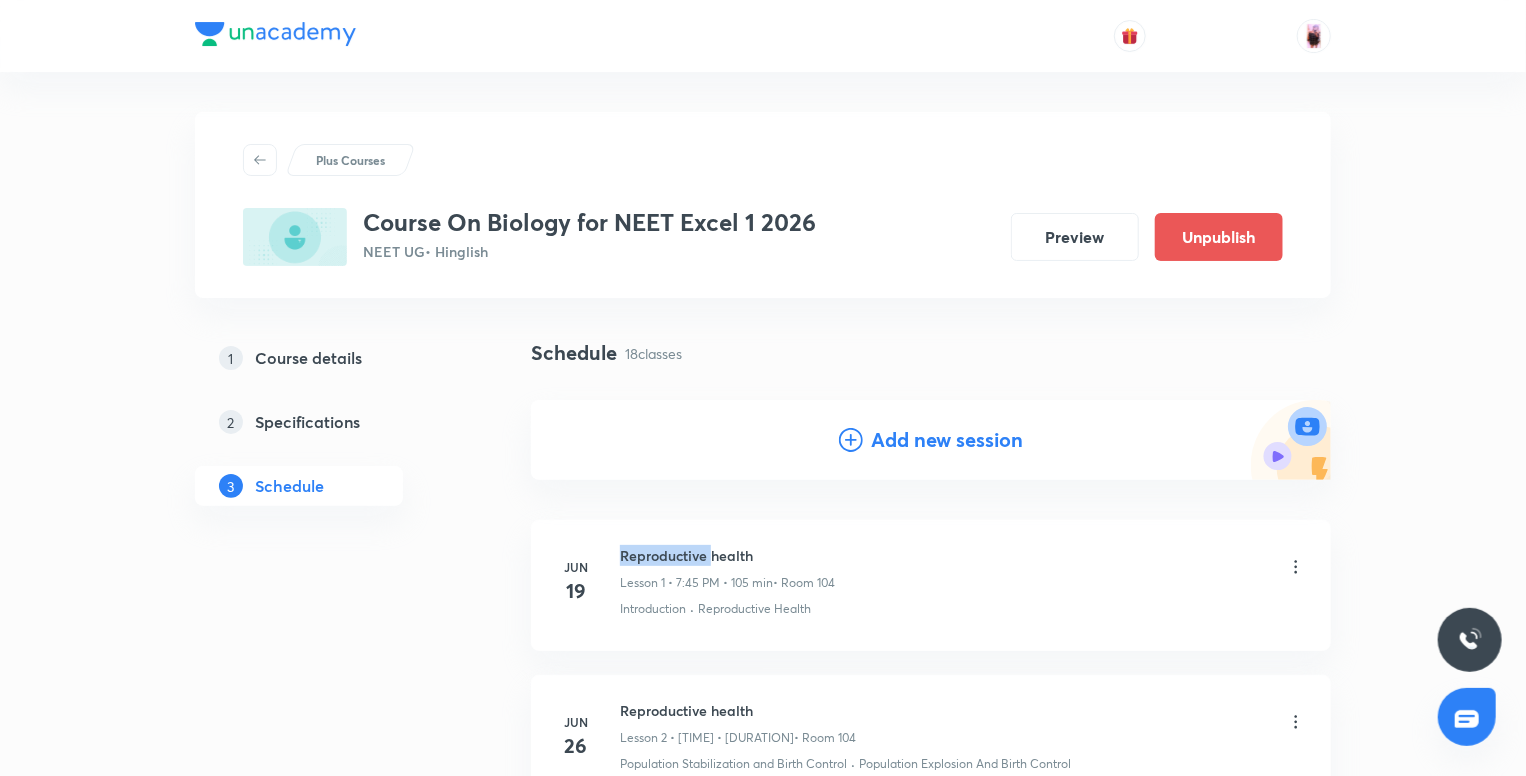 click on "Reproductive health" at bounding box center (727, 555) 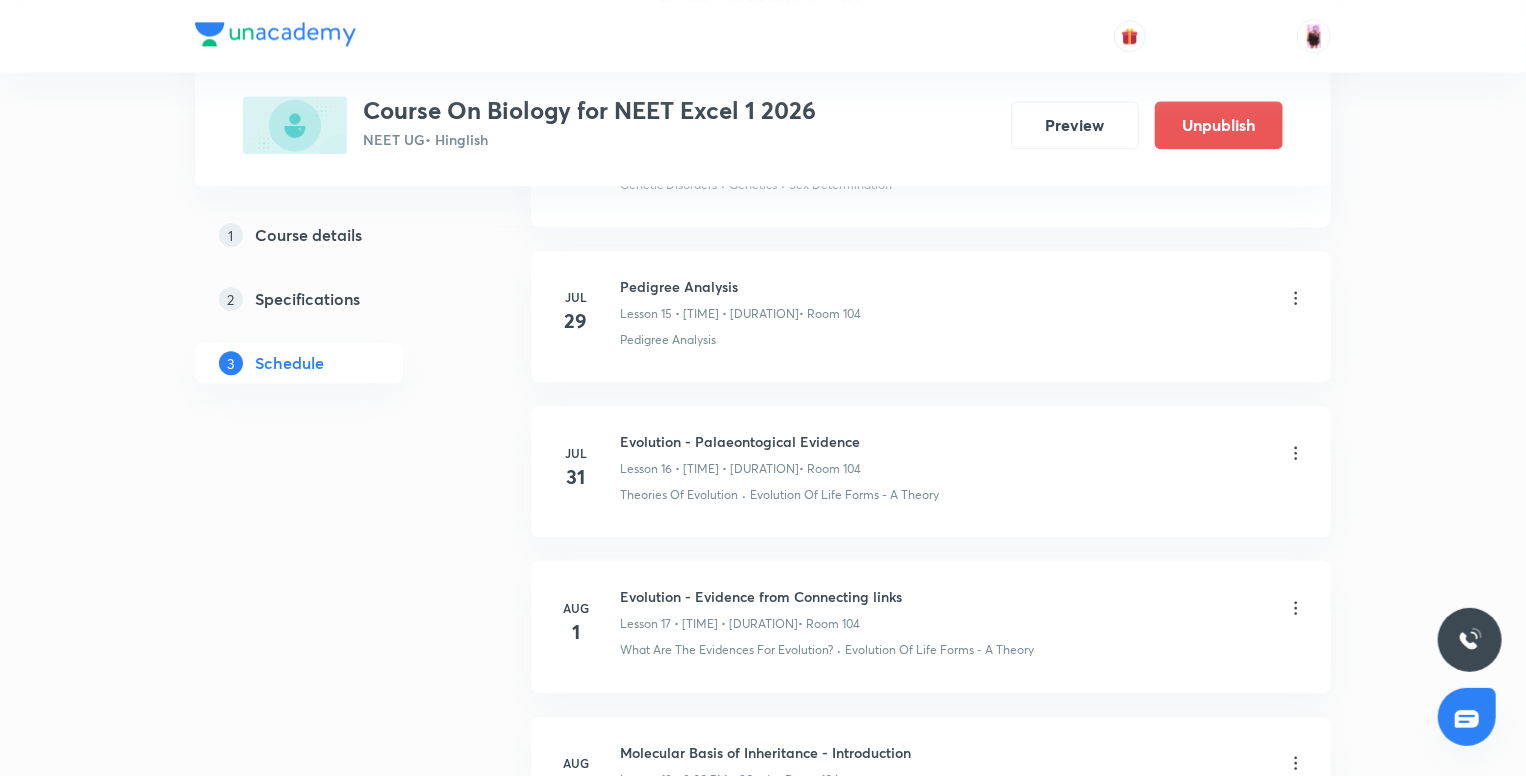 scroll, scrollTop: 2696, scrollLeft: 0, axis: vertical 